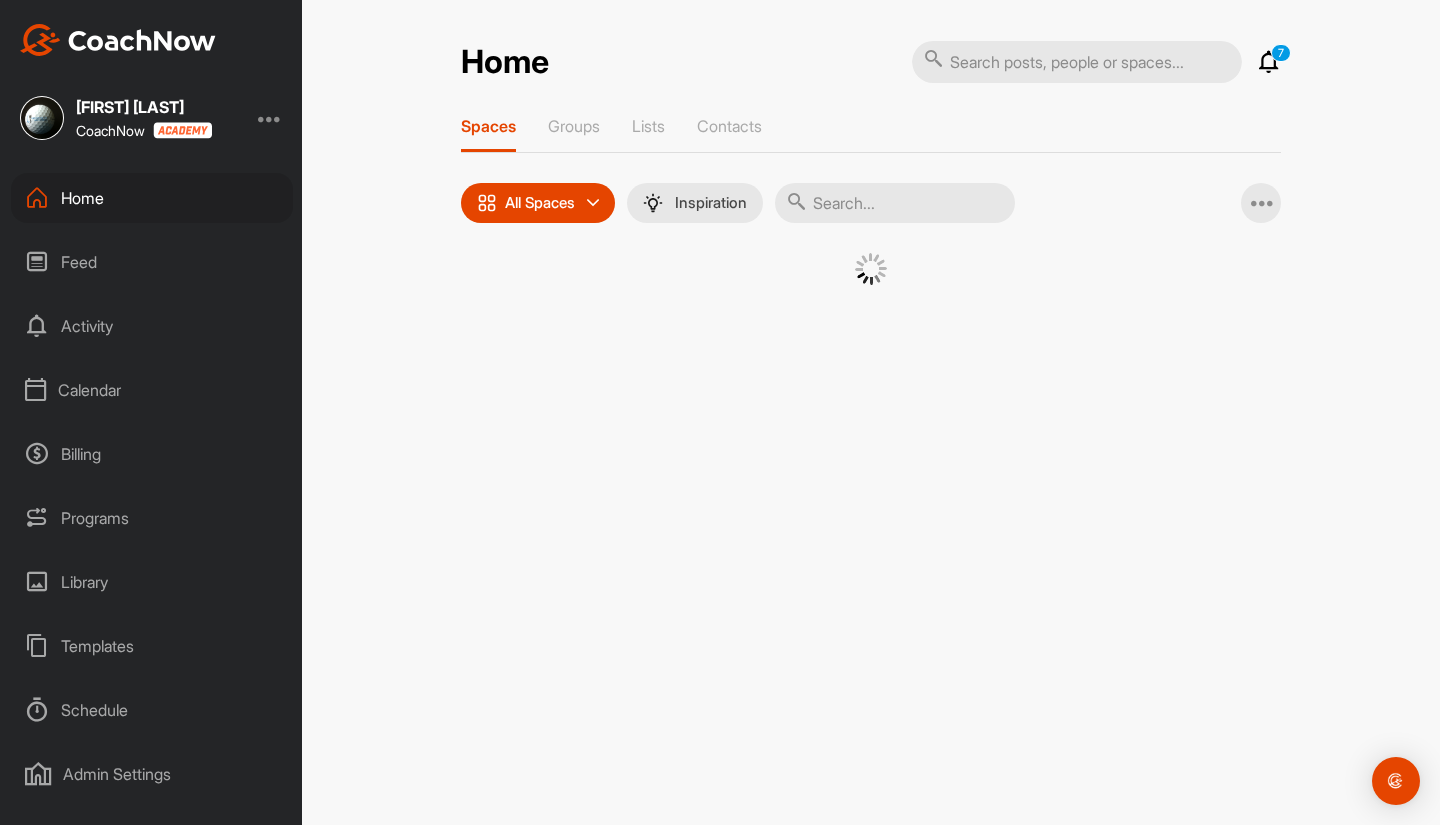 scroll, scrollTop: 0, scrollLeft: 0, axis: both 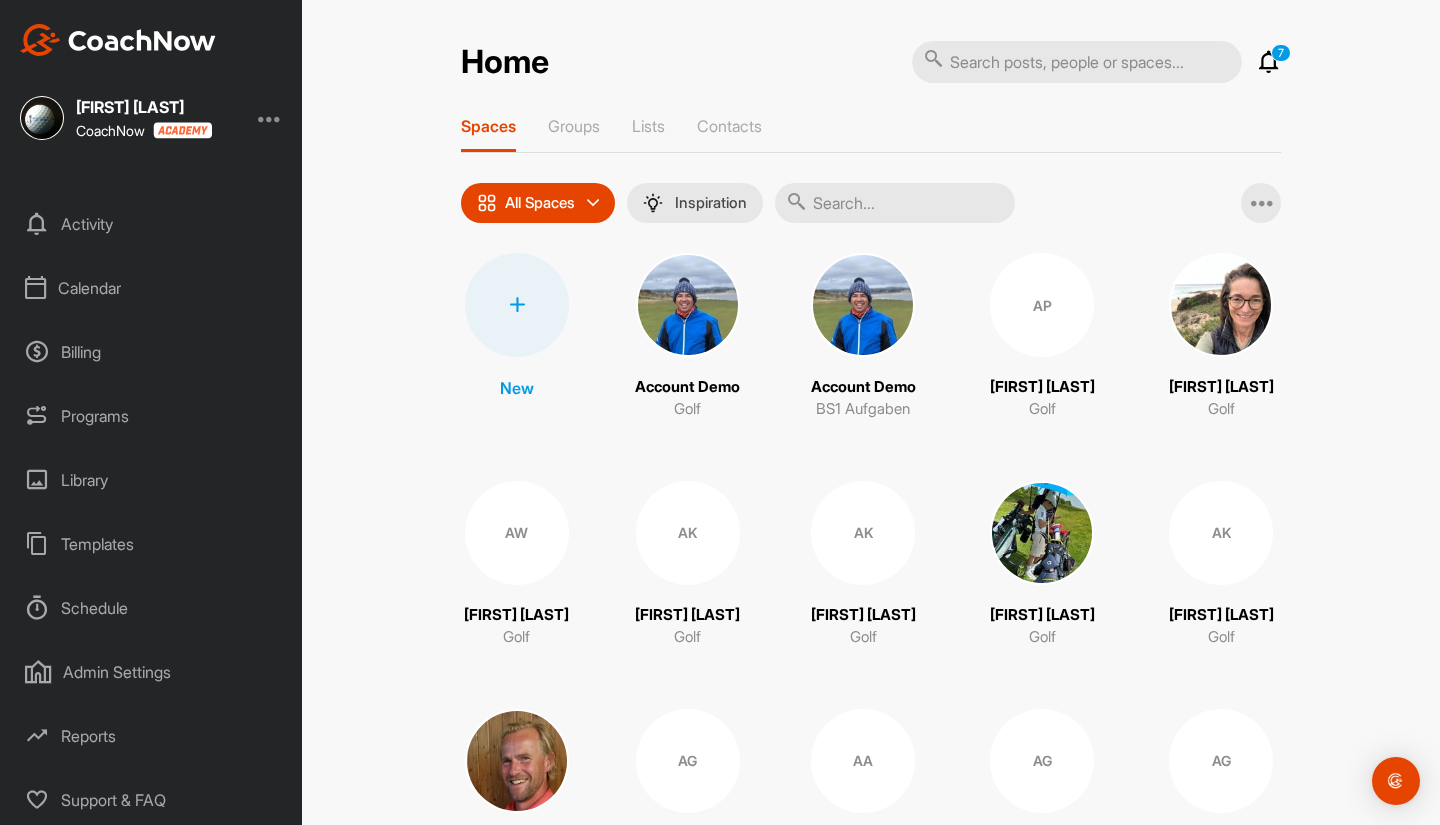 click on "Admin Settings" at bounding box center (152, 672) 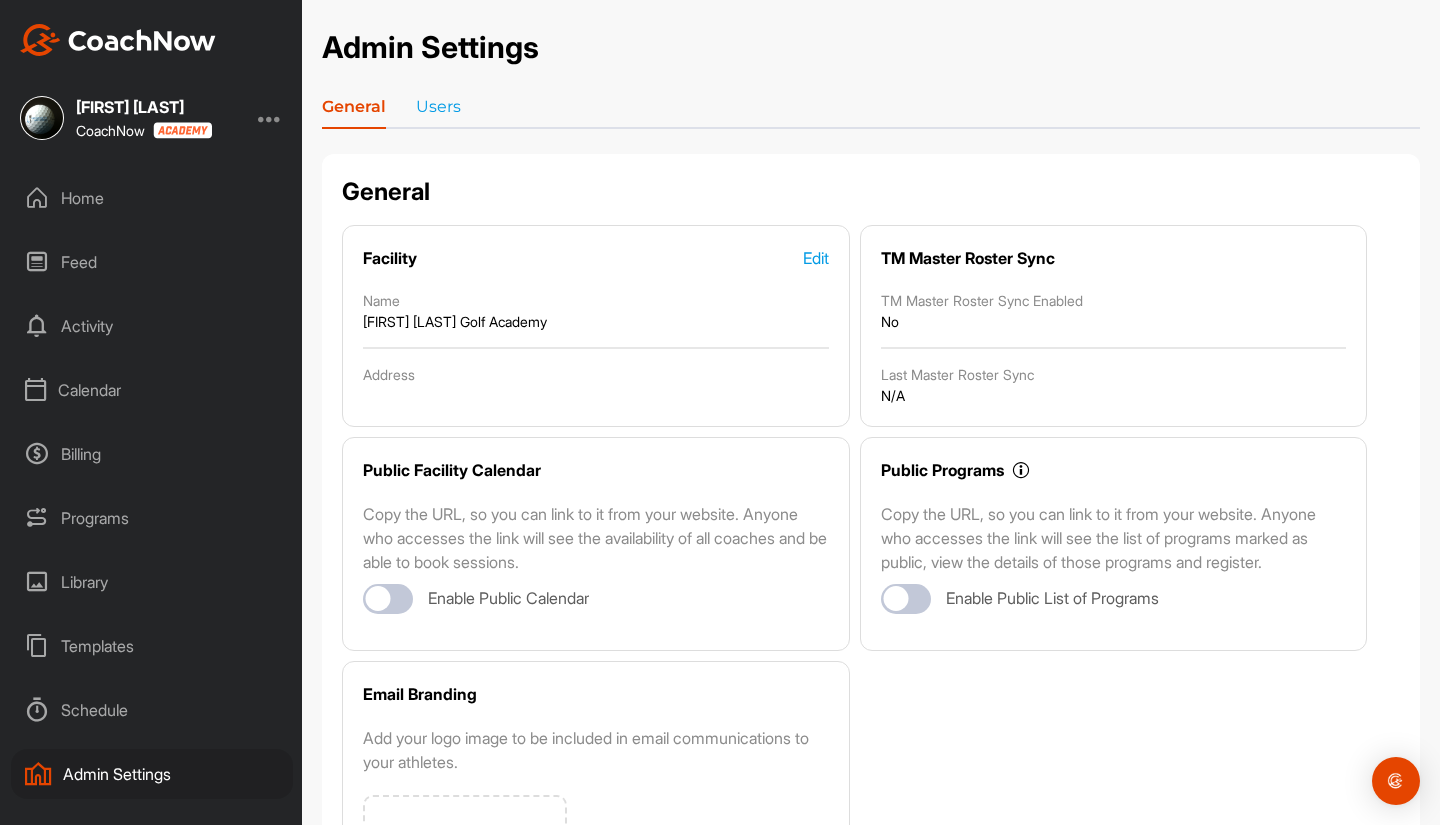 scroll, scrollTop: 102, scrollLeft: 0, axis: vertical 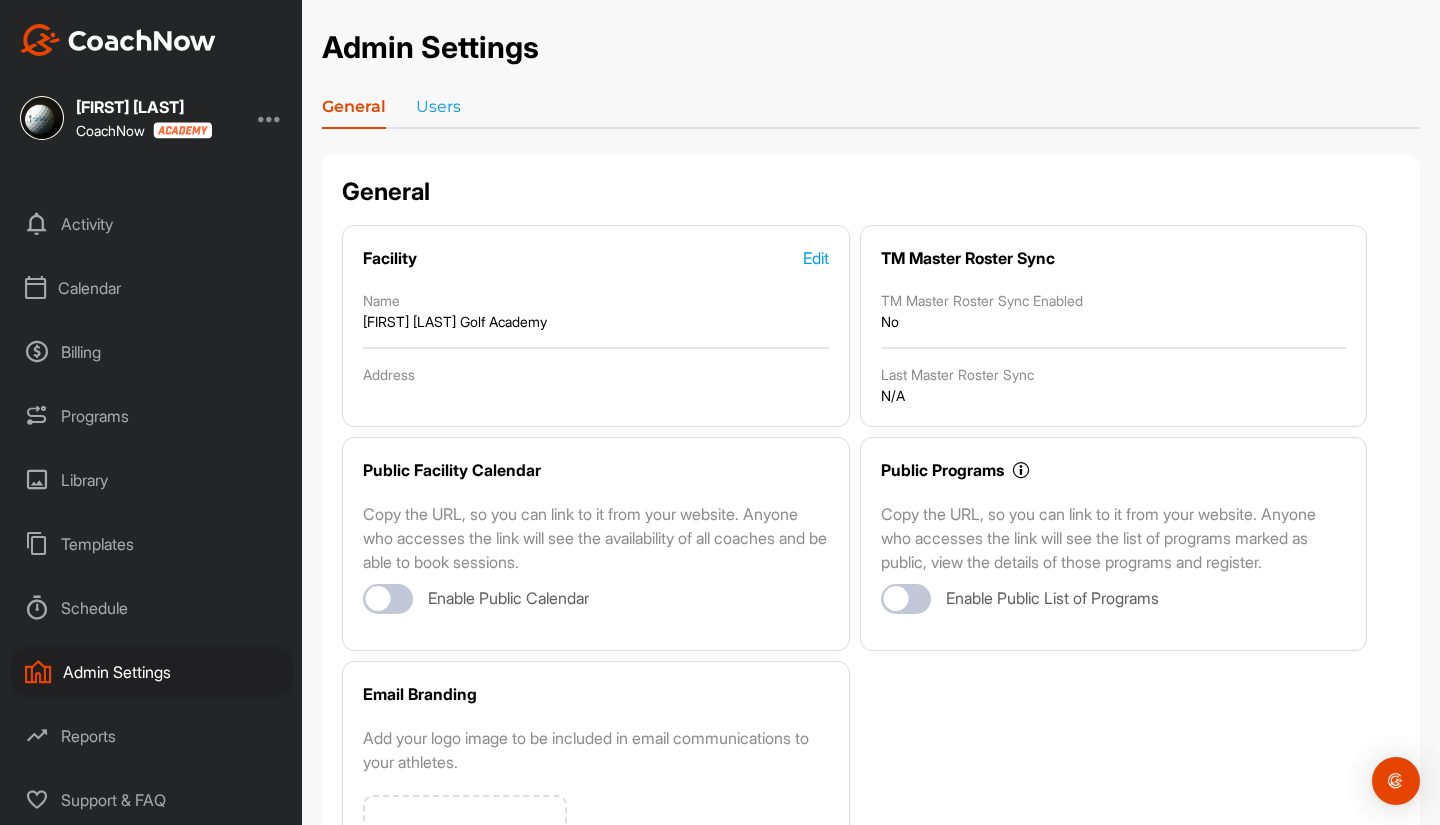 click on "[NAME] [LAST] CoachNow Home Feed Activity Calendar Billing Programs Library Templates Schedule Admin Settings Reports Support & FAQ" at bounding box center (151, 412) 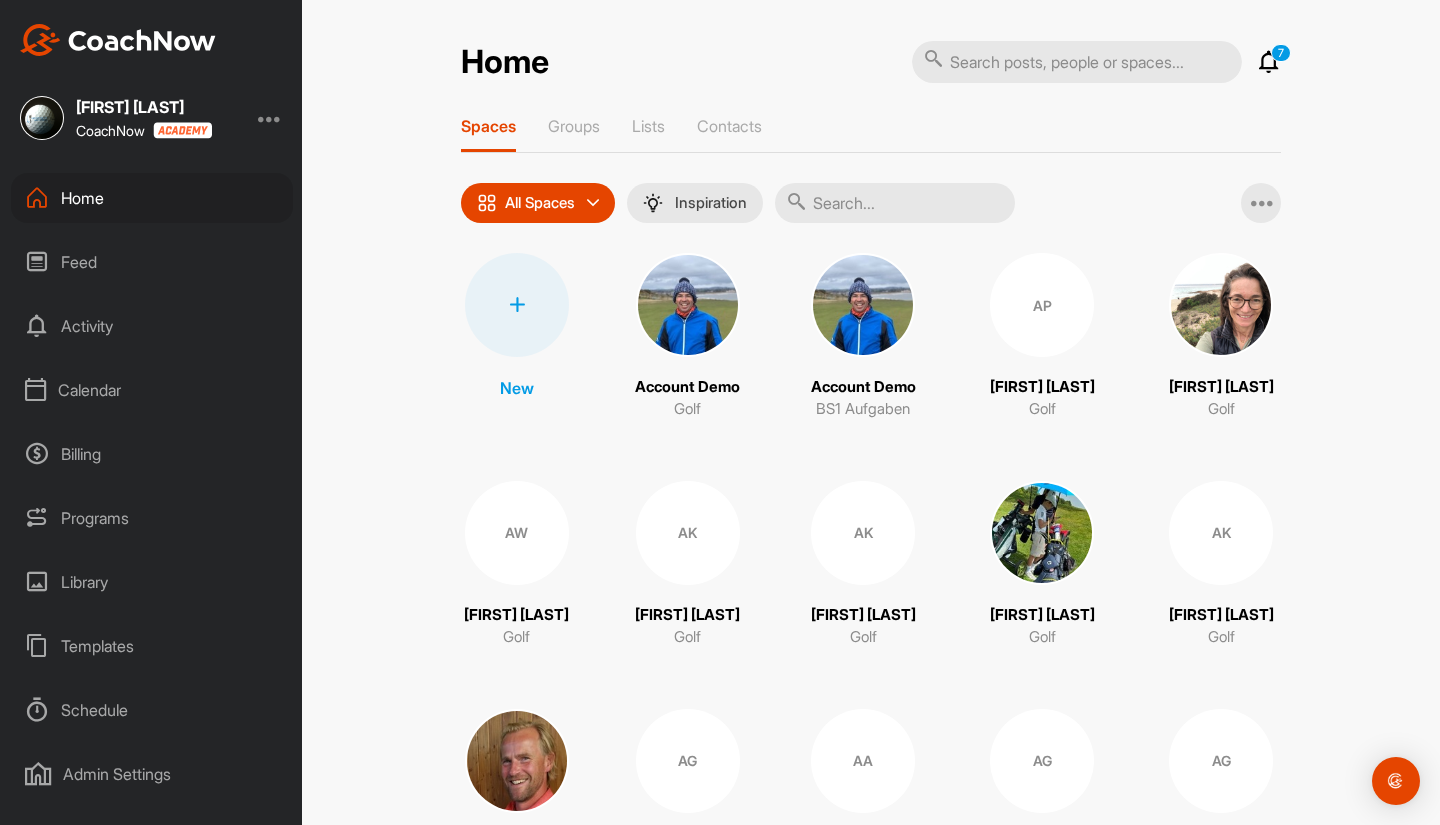 click at bounding box center (270, 118) 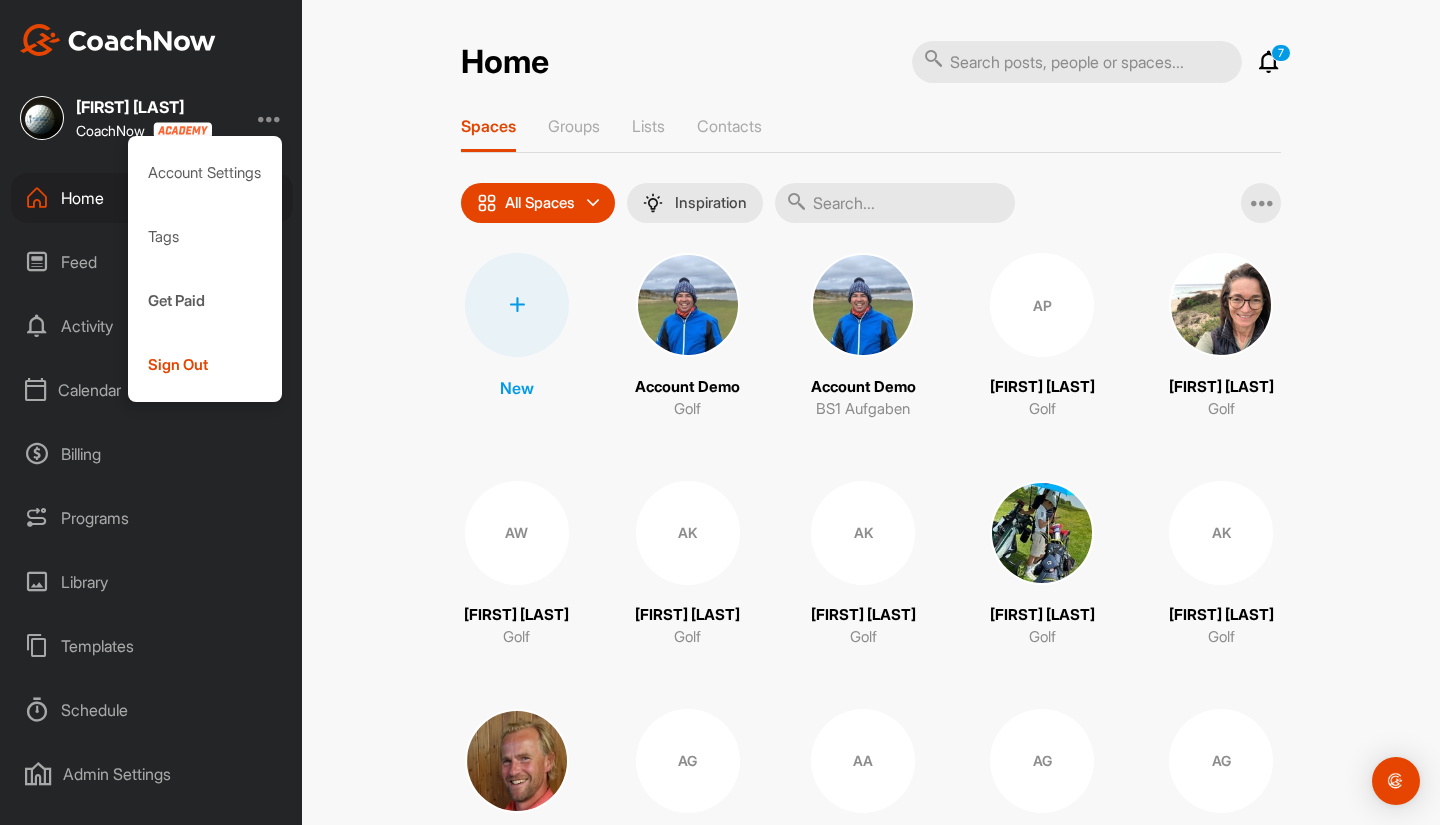 click on "Sign Out" at bounding box center [205, 365] 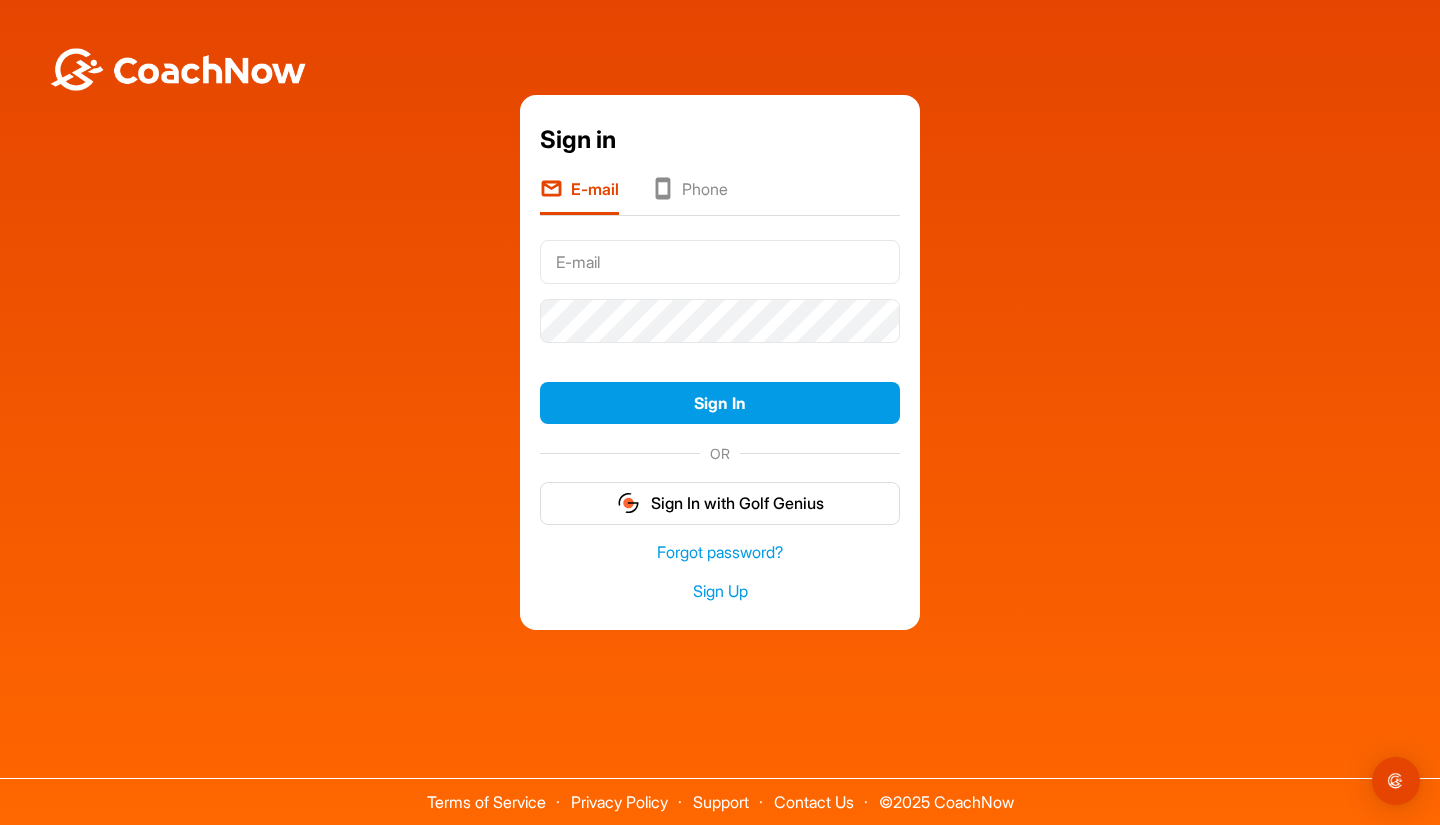 click on "Sign In with Golf Genius" at bounding box center [720, 503] 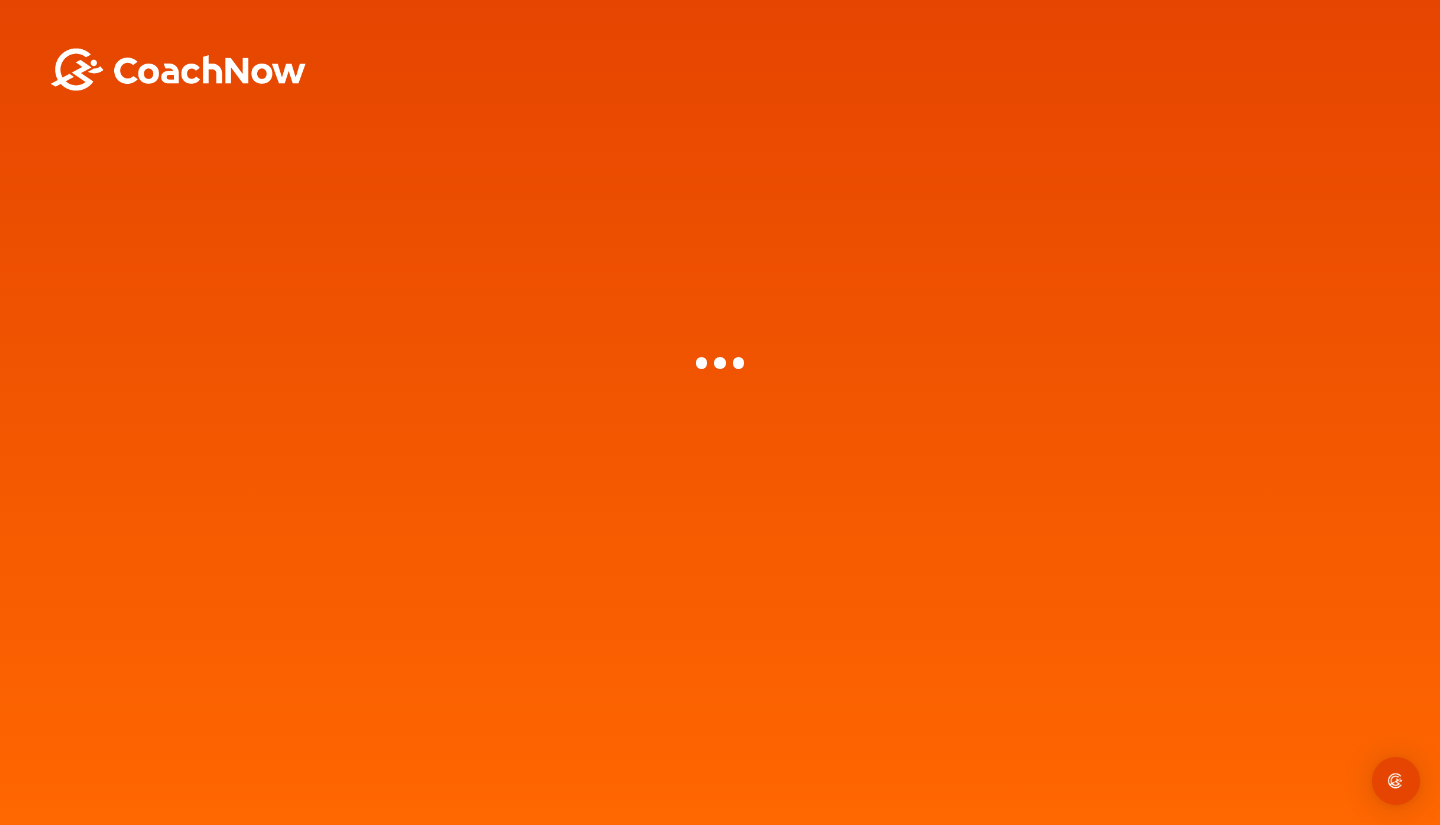 scroll, scrollTop: 0, scrollLeft: 0, axis: both 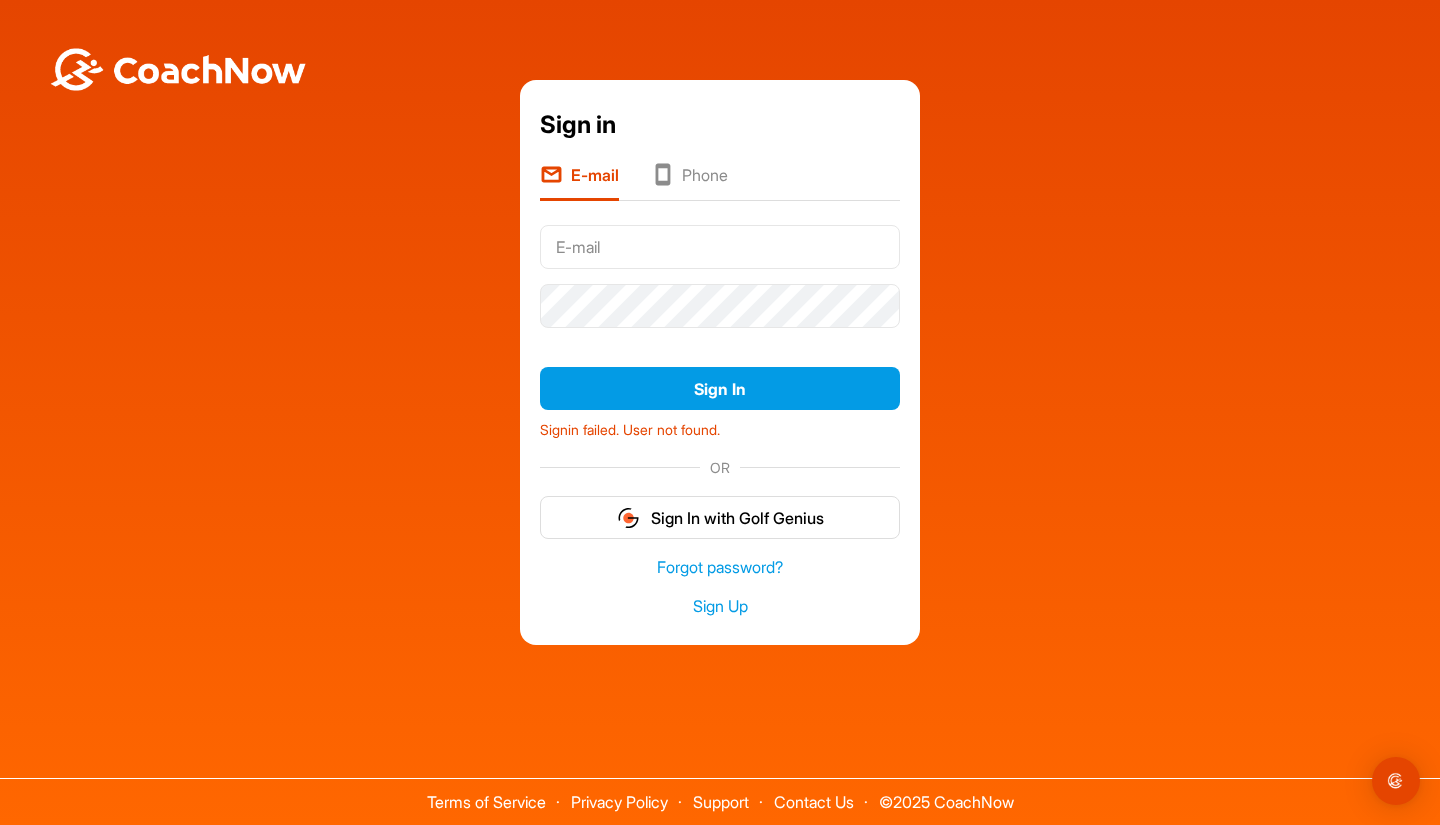 click at bounding box center (720, 247) 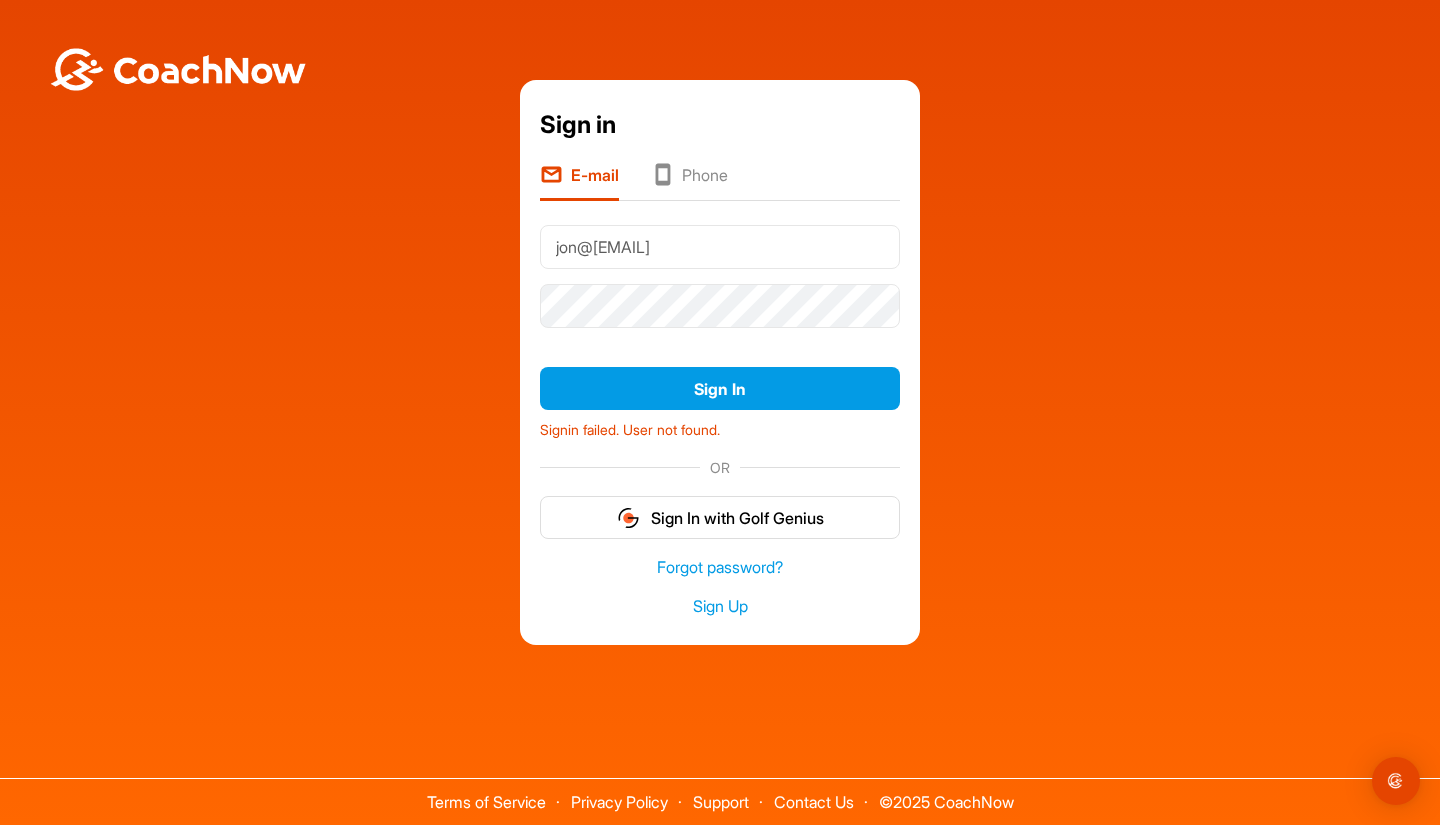type on "jon@[EMAIL]" 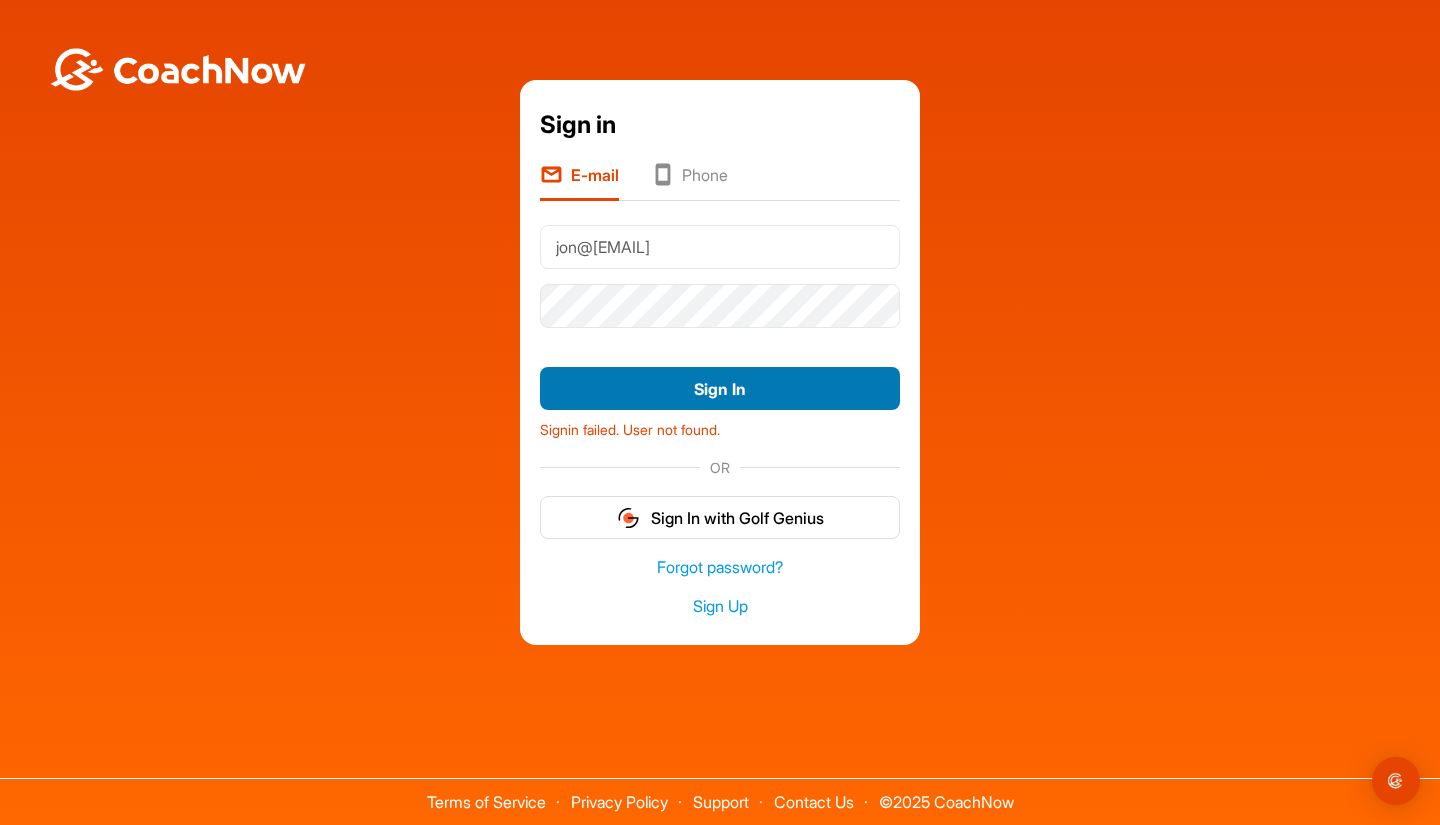 click on "Sign In" at bounding box center (720, 388) 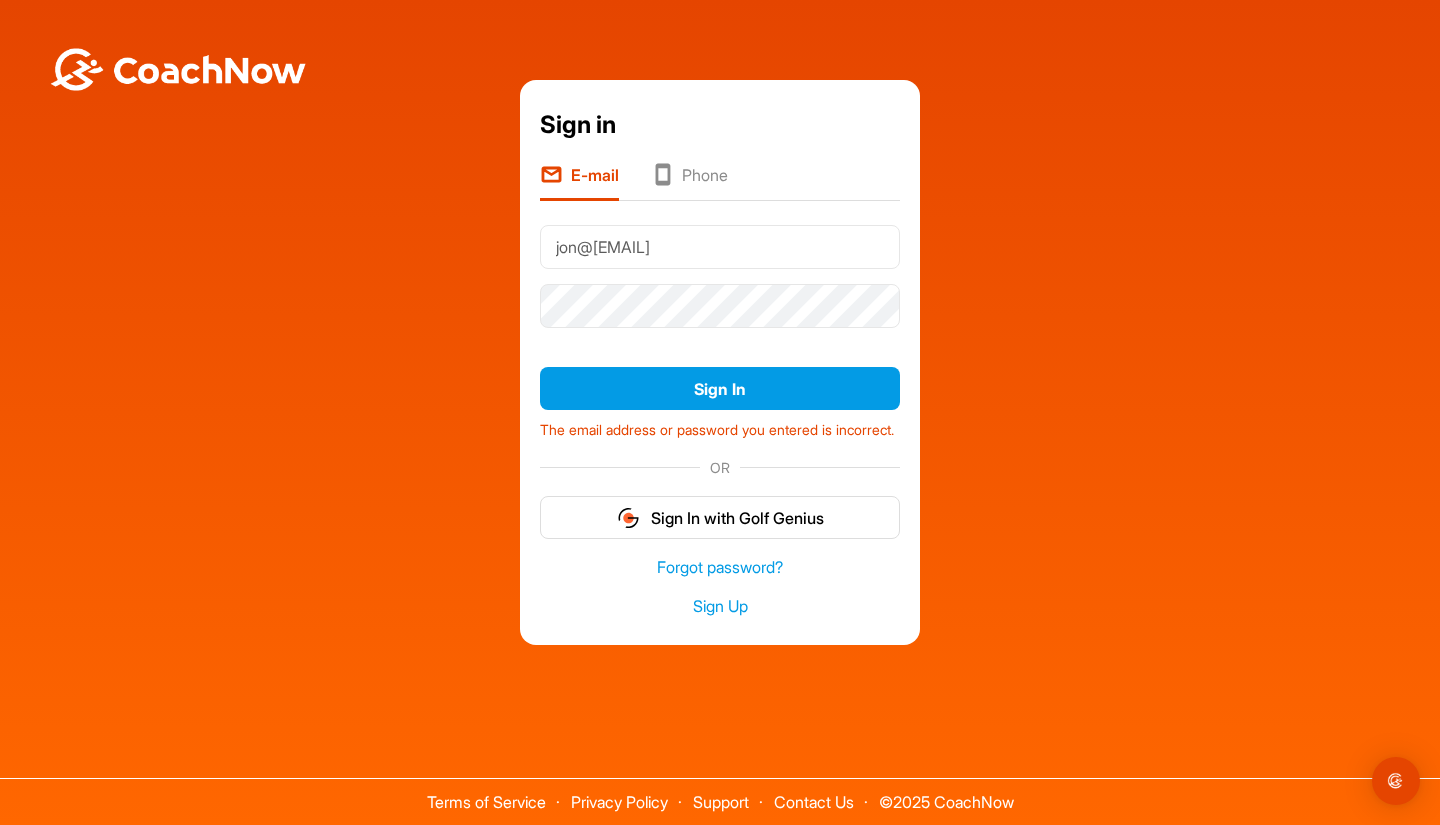 click on "Sign In with Golf Genius" at bounding box center (720, 517) 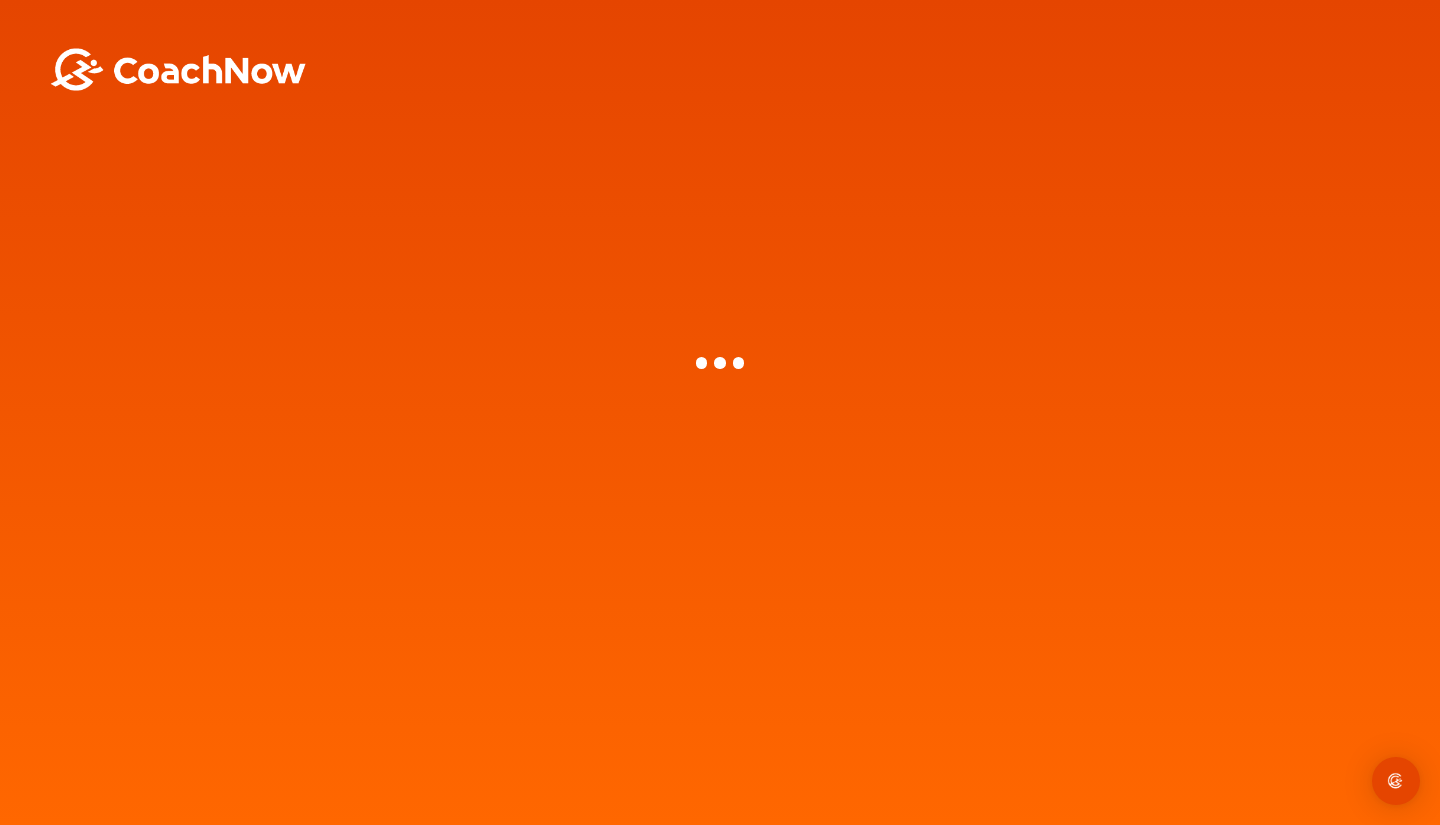 scroll, scrollTop: 0, scrollLeft: 0, axis: both 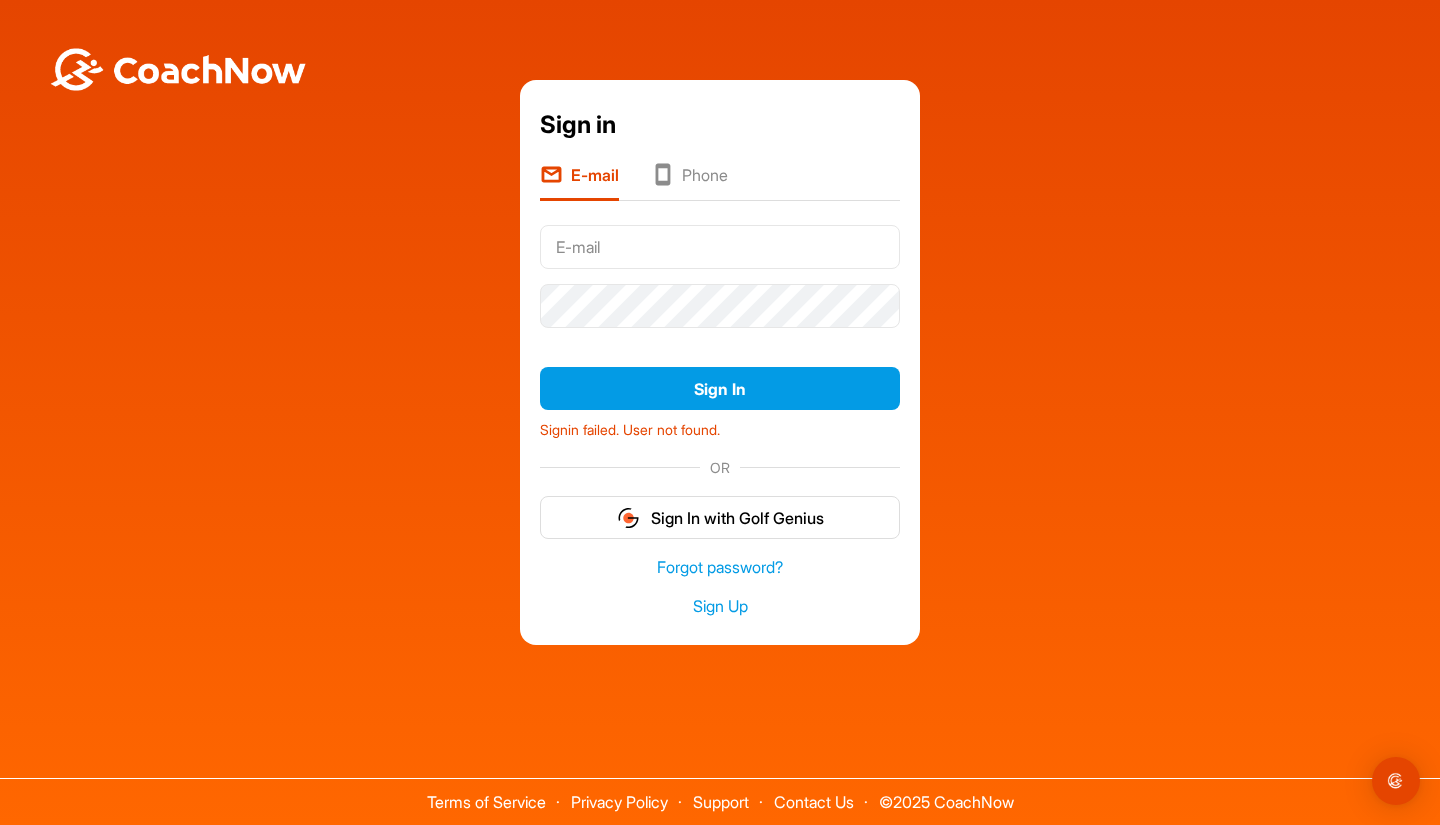 click on "Phone" at bounding box center [689, 182] 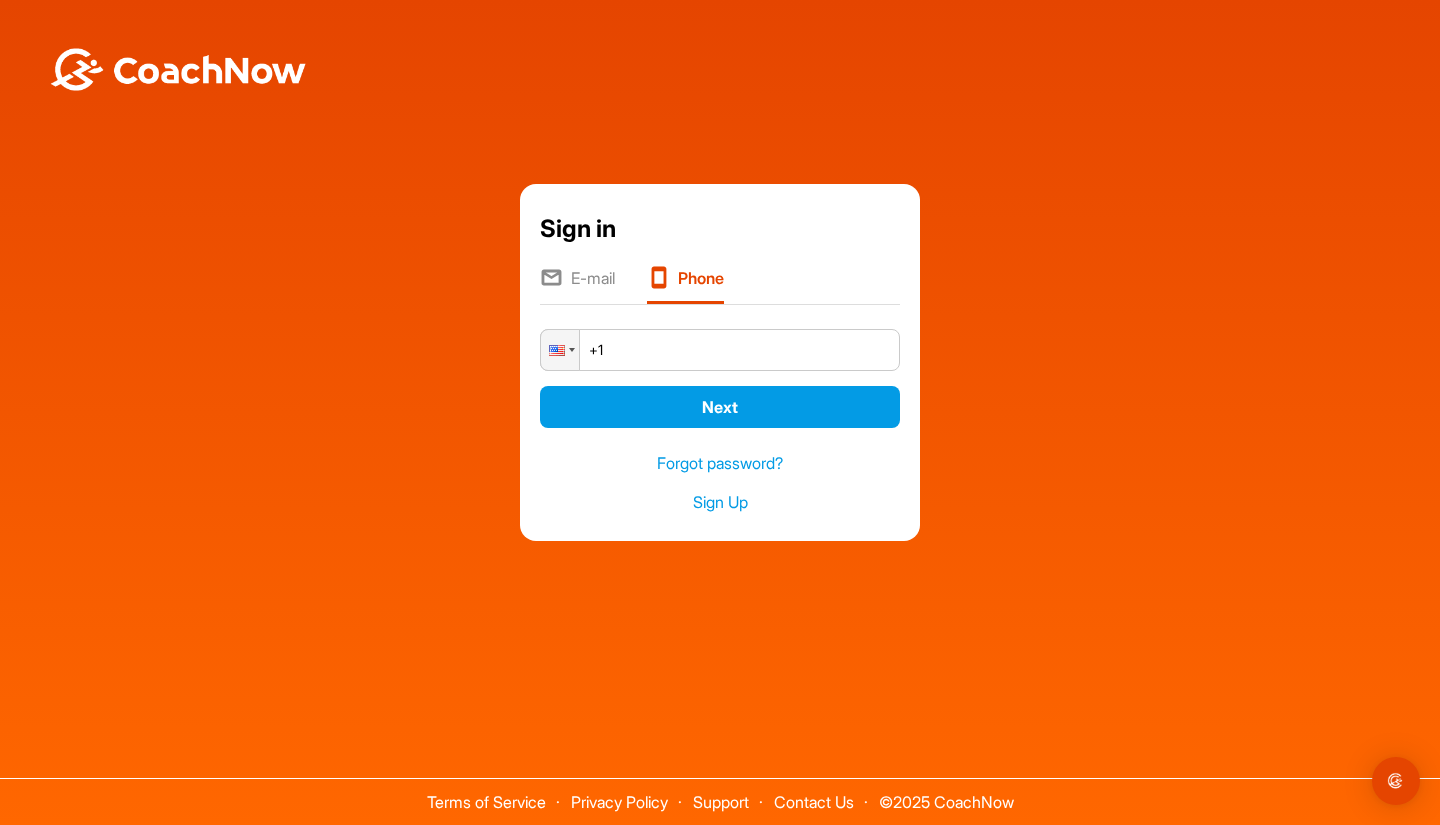 click on "+1" at bounding box center [720, 350] 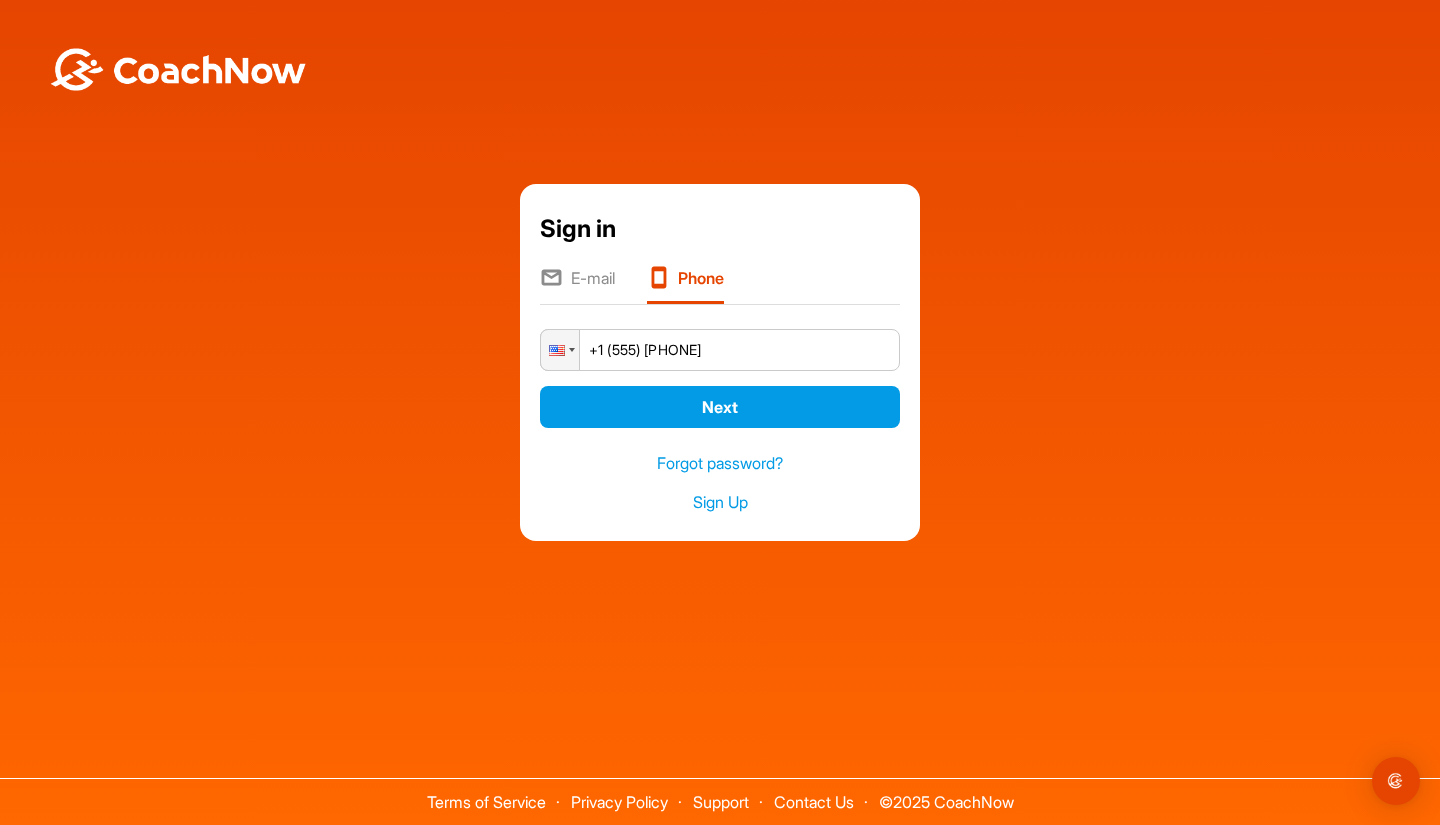 type on "+1 (412) 951-7783" 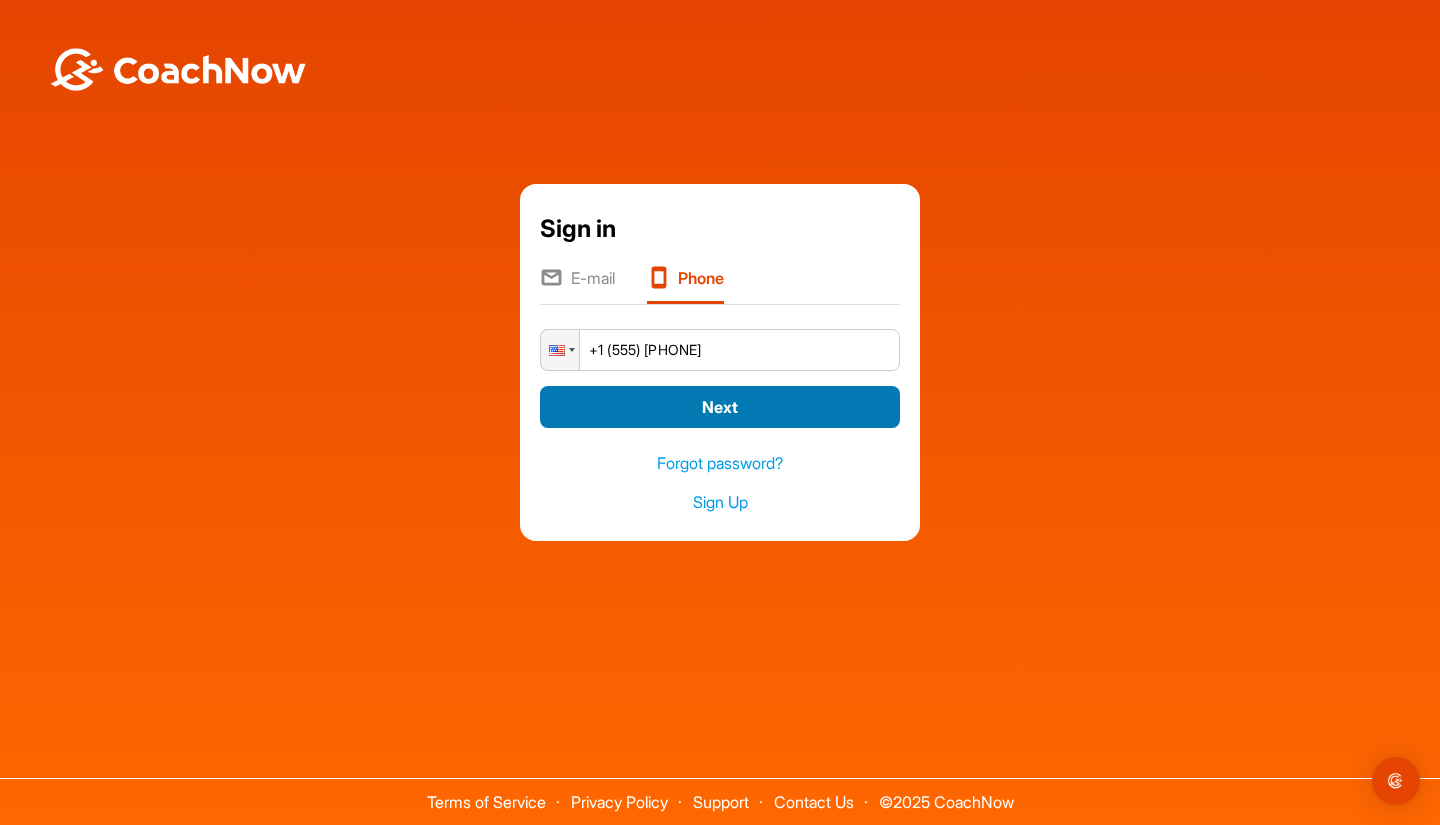 click on "Next" at bounding box center [720, 407] 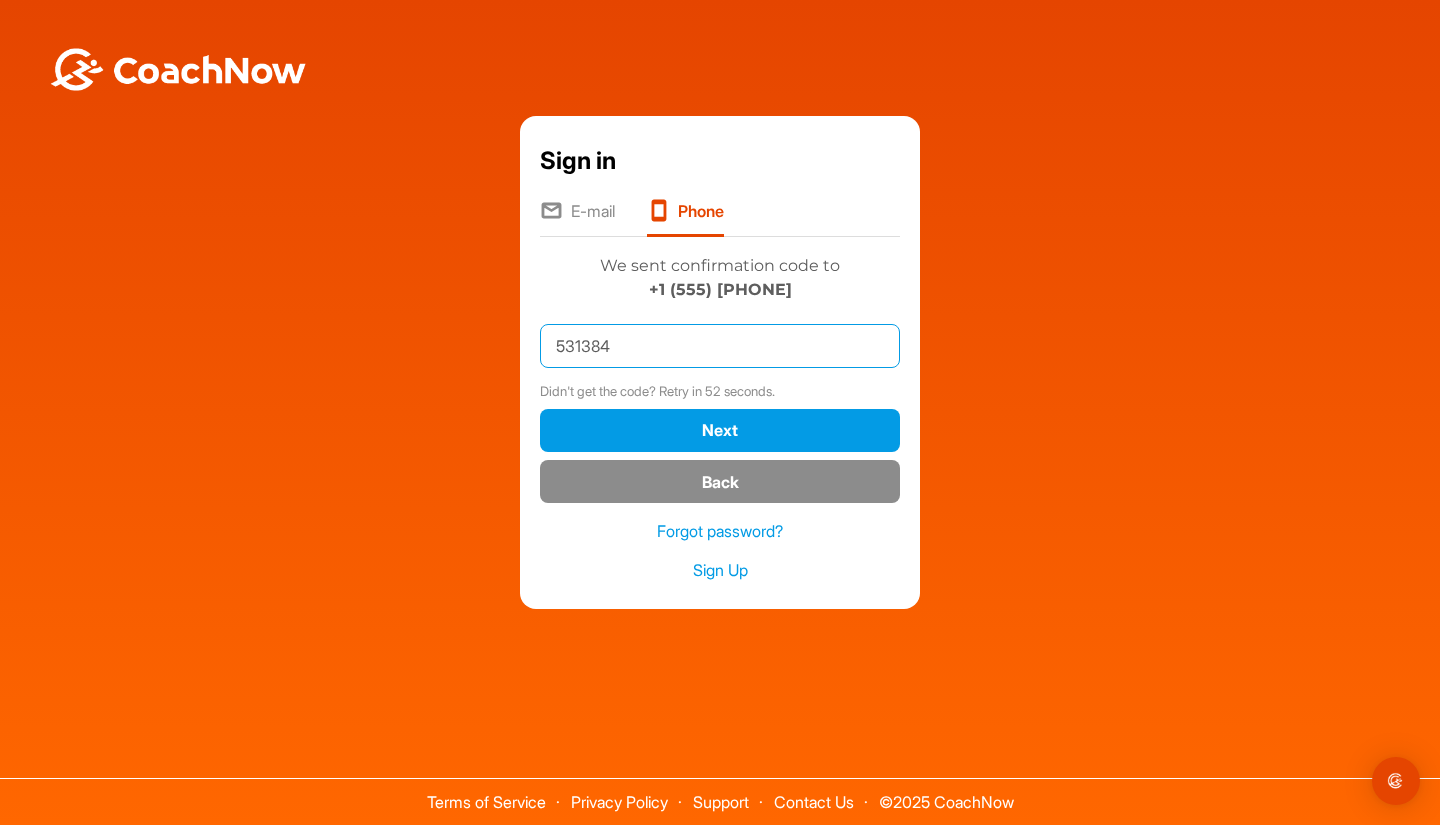 type on "531384" 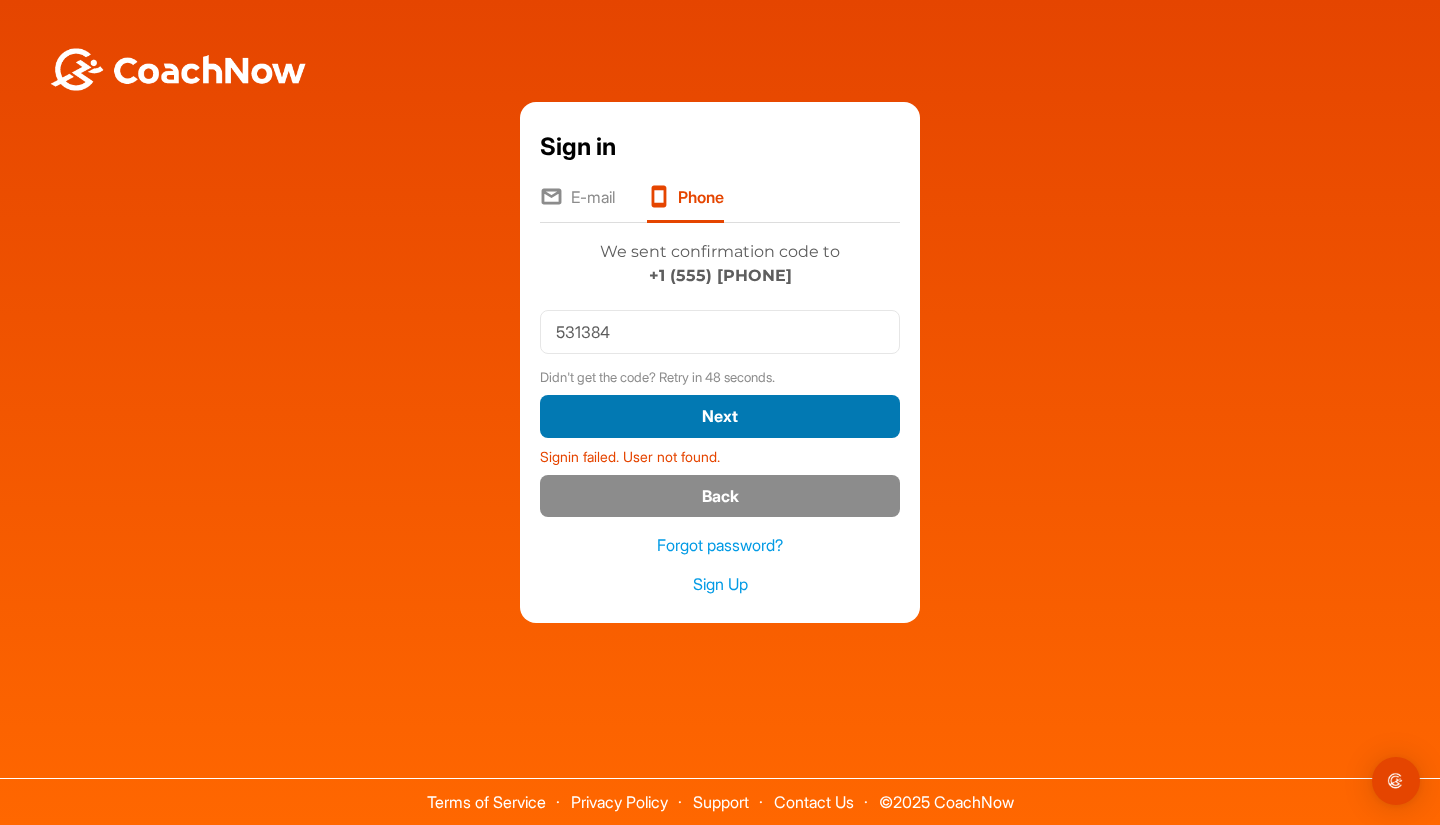 click on "Next" at bounding box center [720, 416] 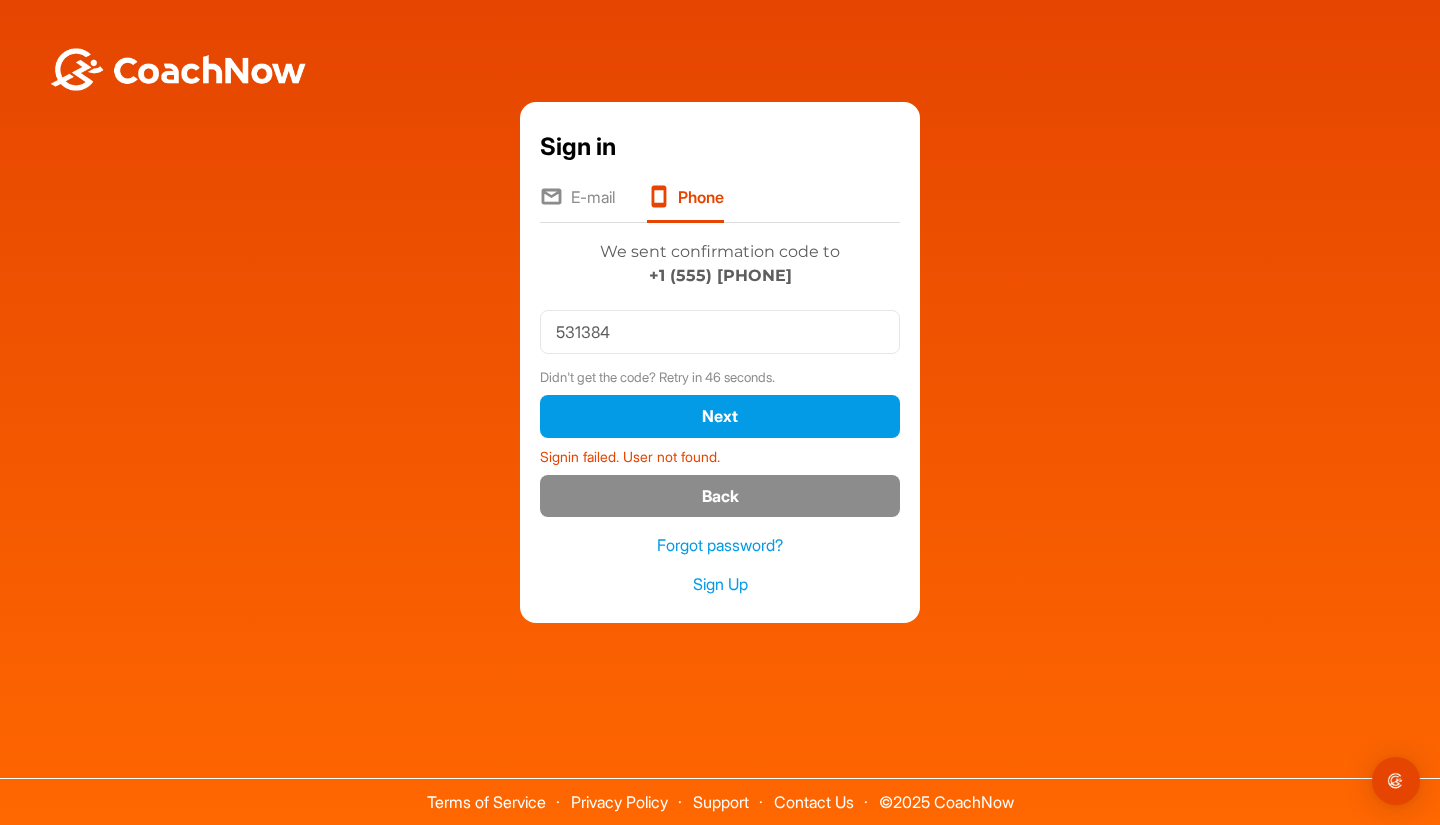 click on "E-mail" at bounding box center (577, 204) 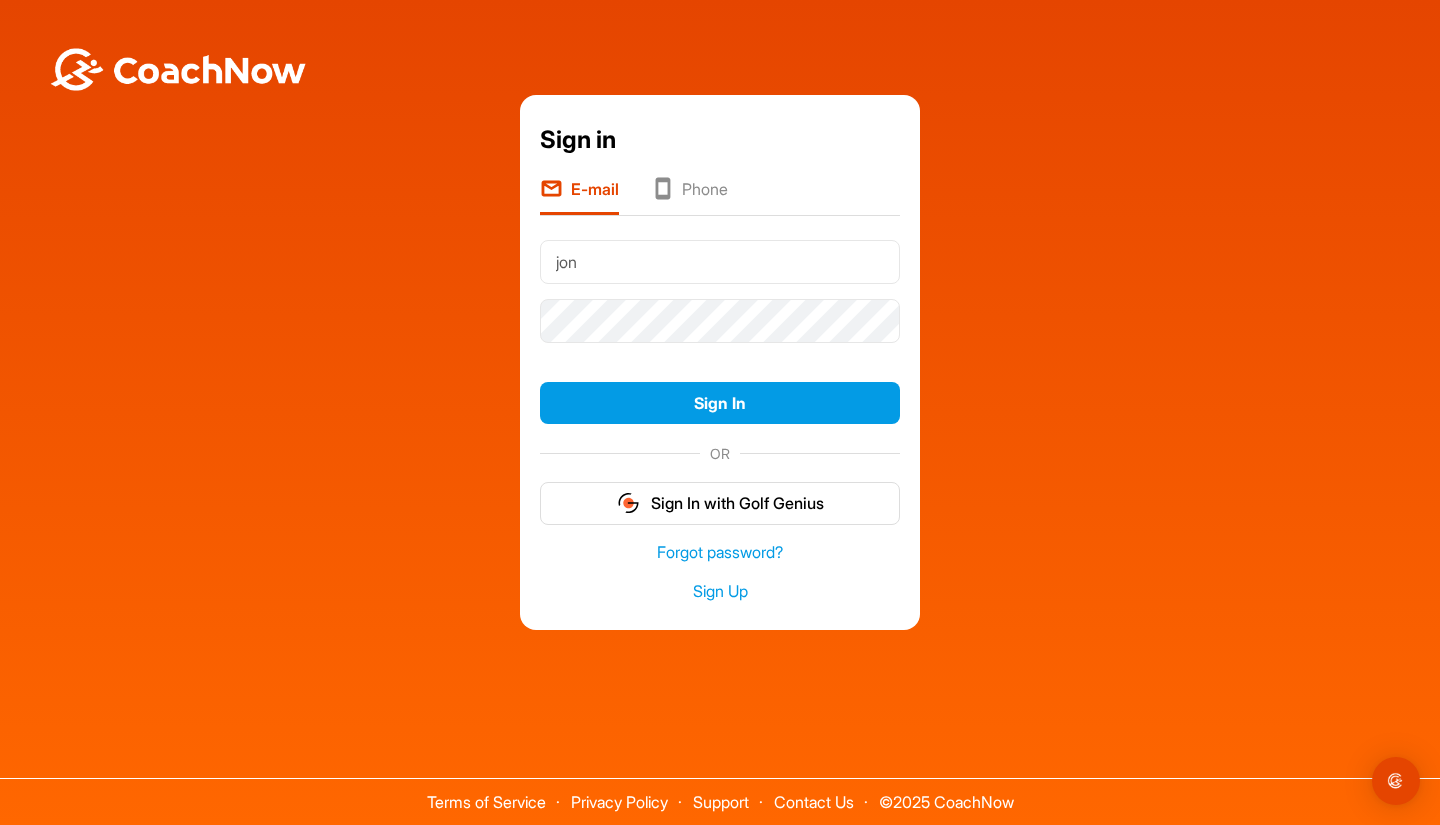 type on "jon" 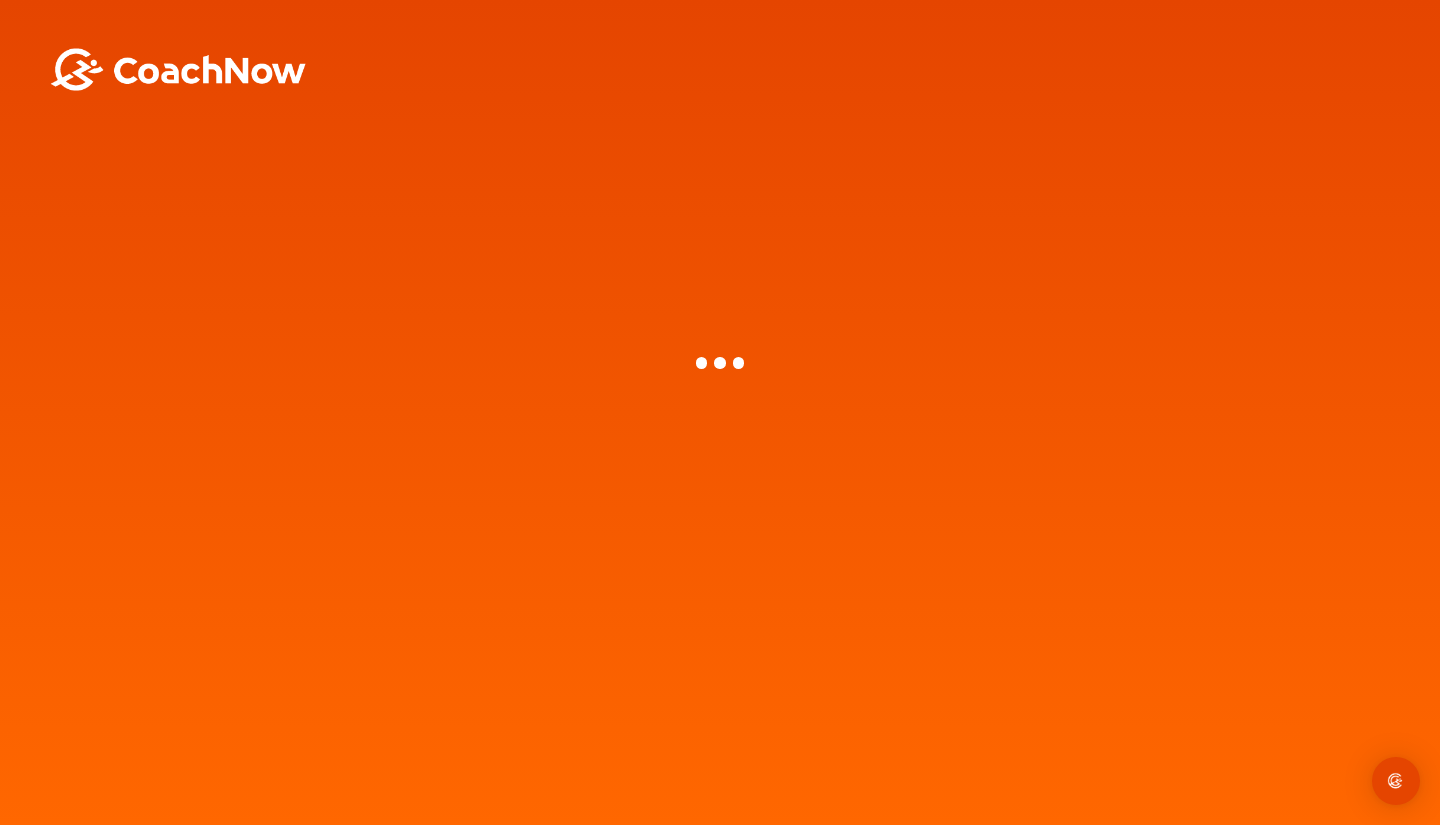 scroll, scrollTop: 0, scrollLeft: 0, axis: both 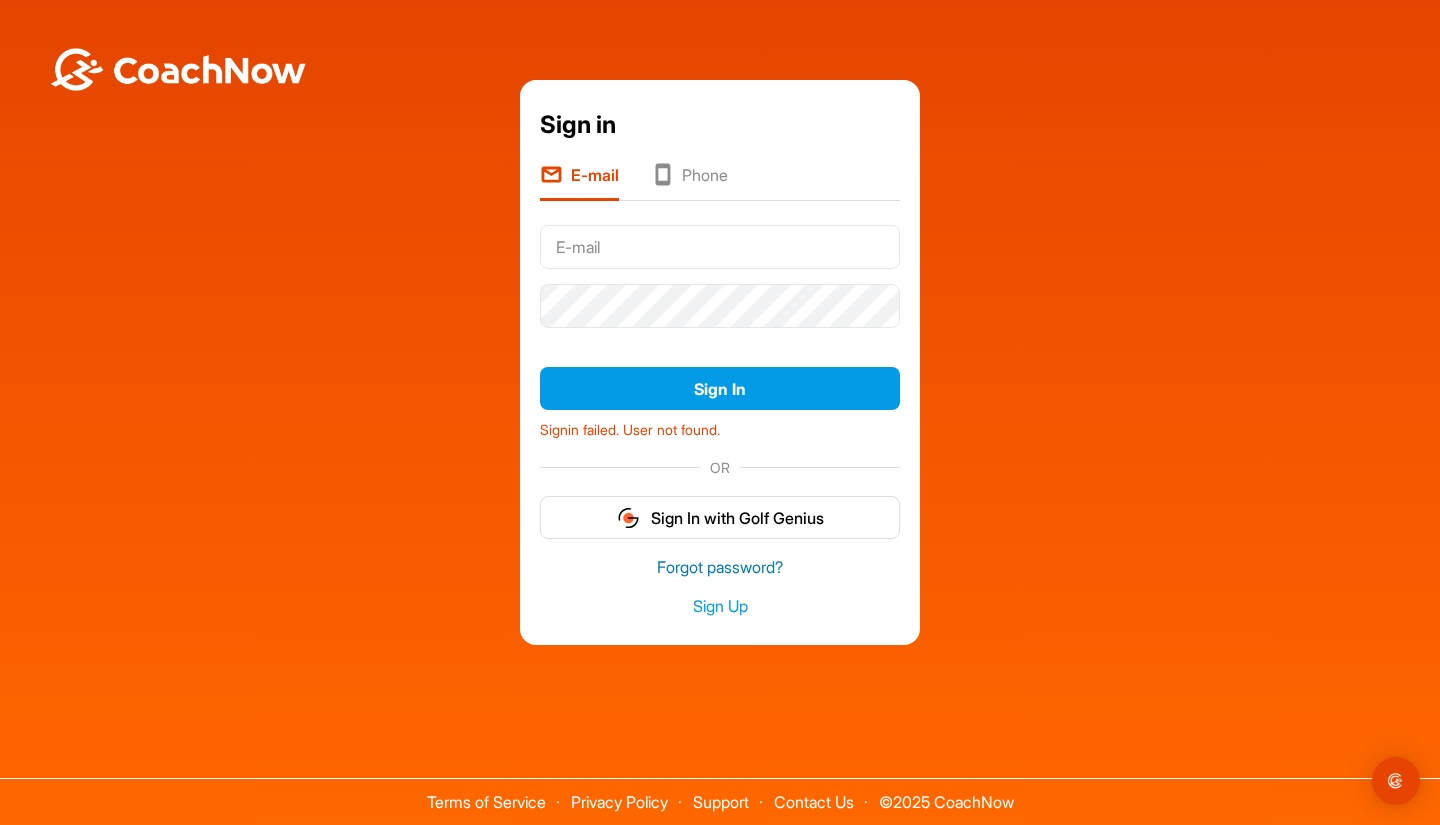 click on "Forgot password?" at bounding box center (720, 567) 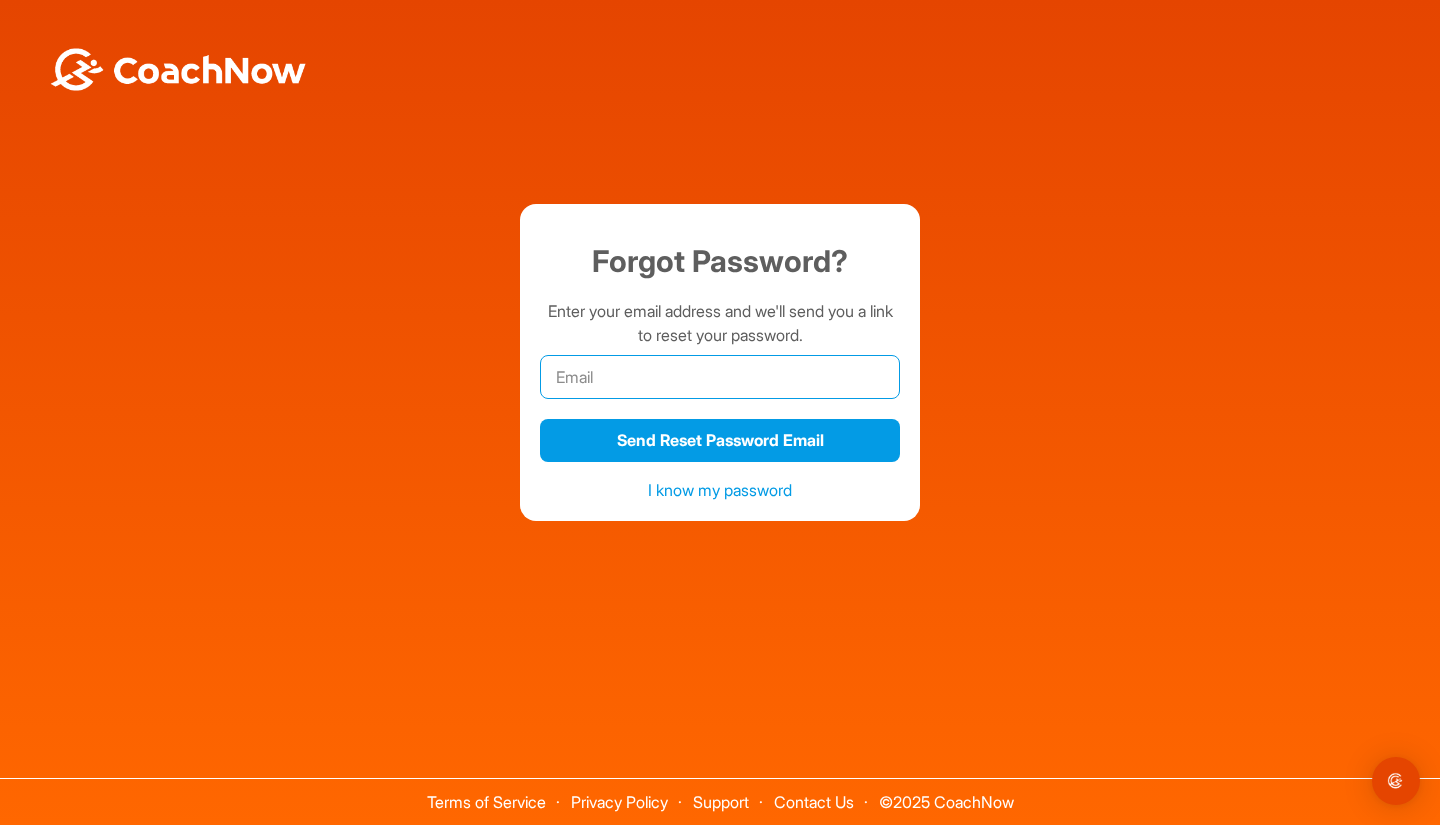 click at bounding box center [720, 377] 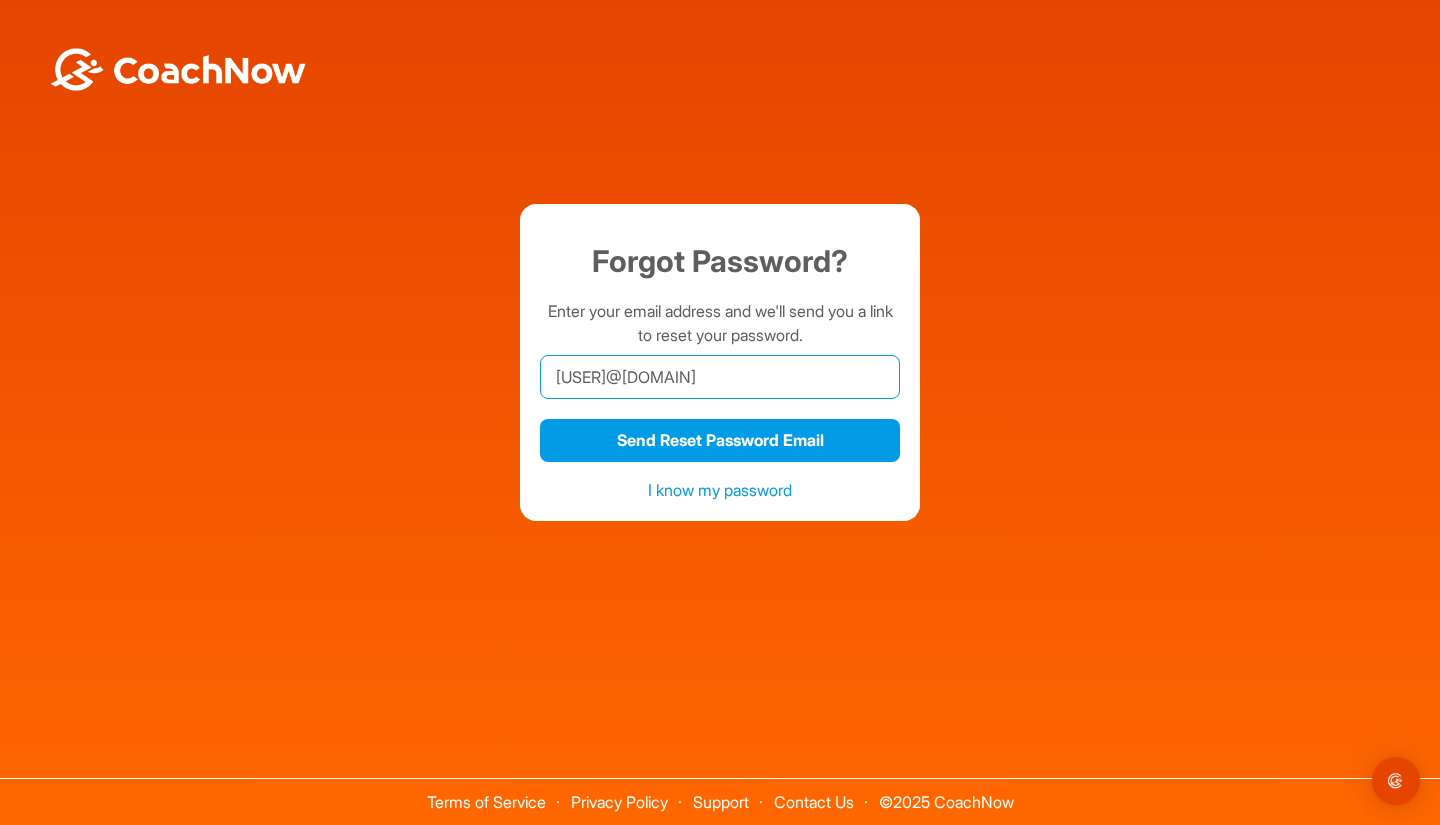 click on "Send Reset Password Email" at bounding box center [720, 440] 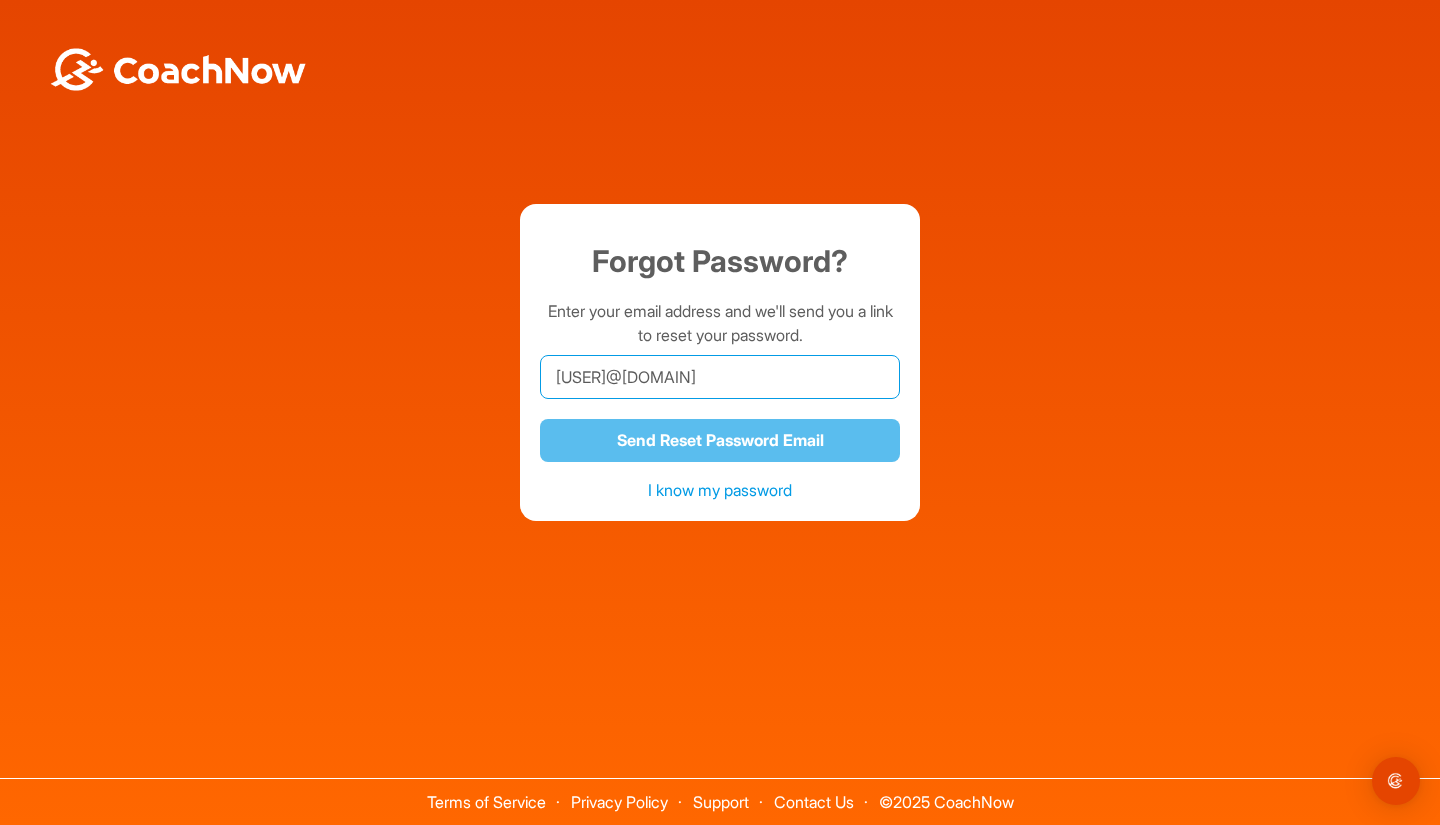 click on "[EMAIL]" at bounding box center (720, 377) 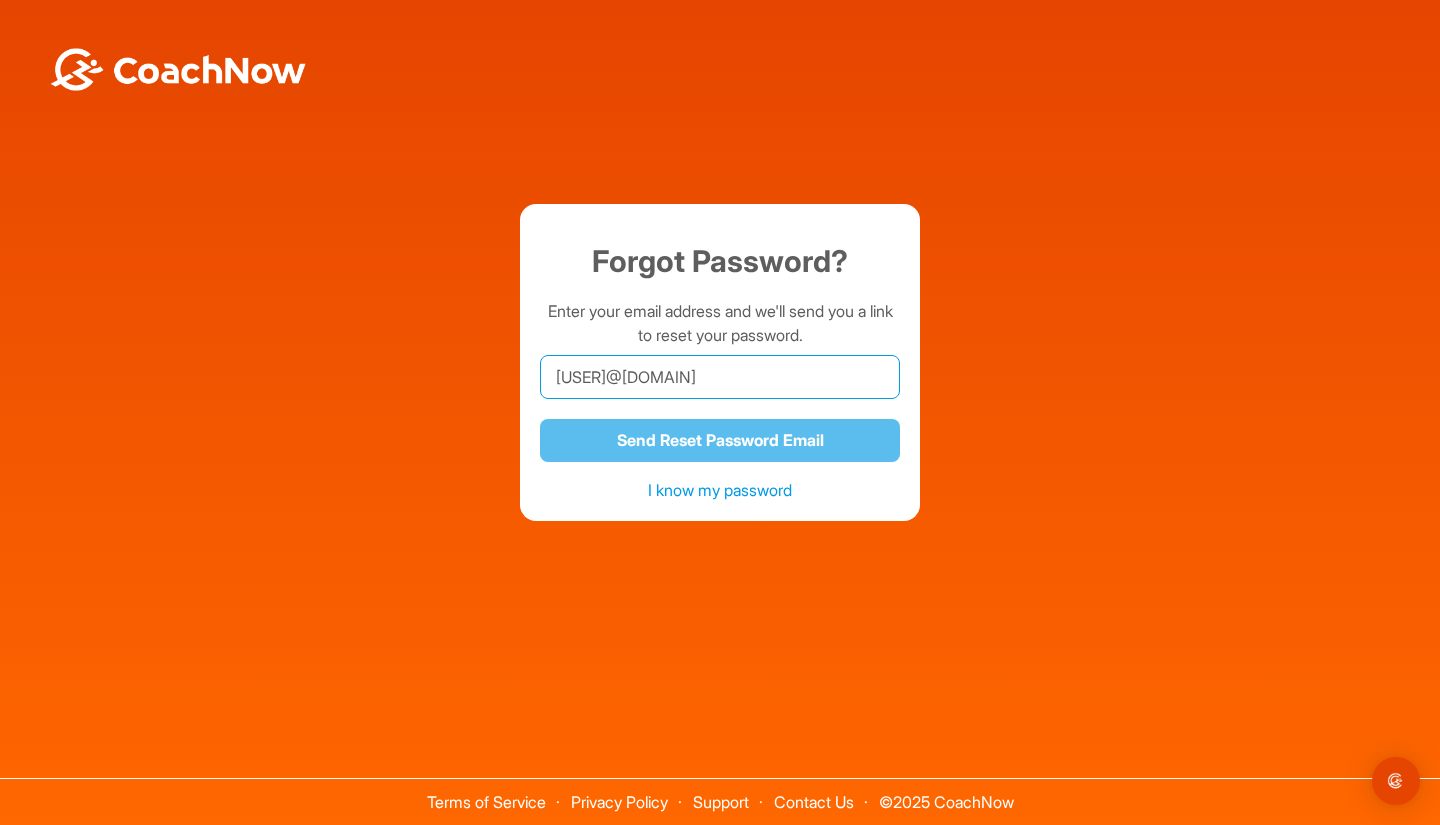 click on "[EMAIL]" at bounding box center (720, 377) 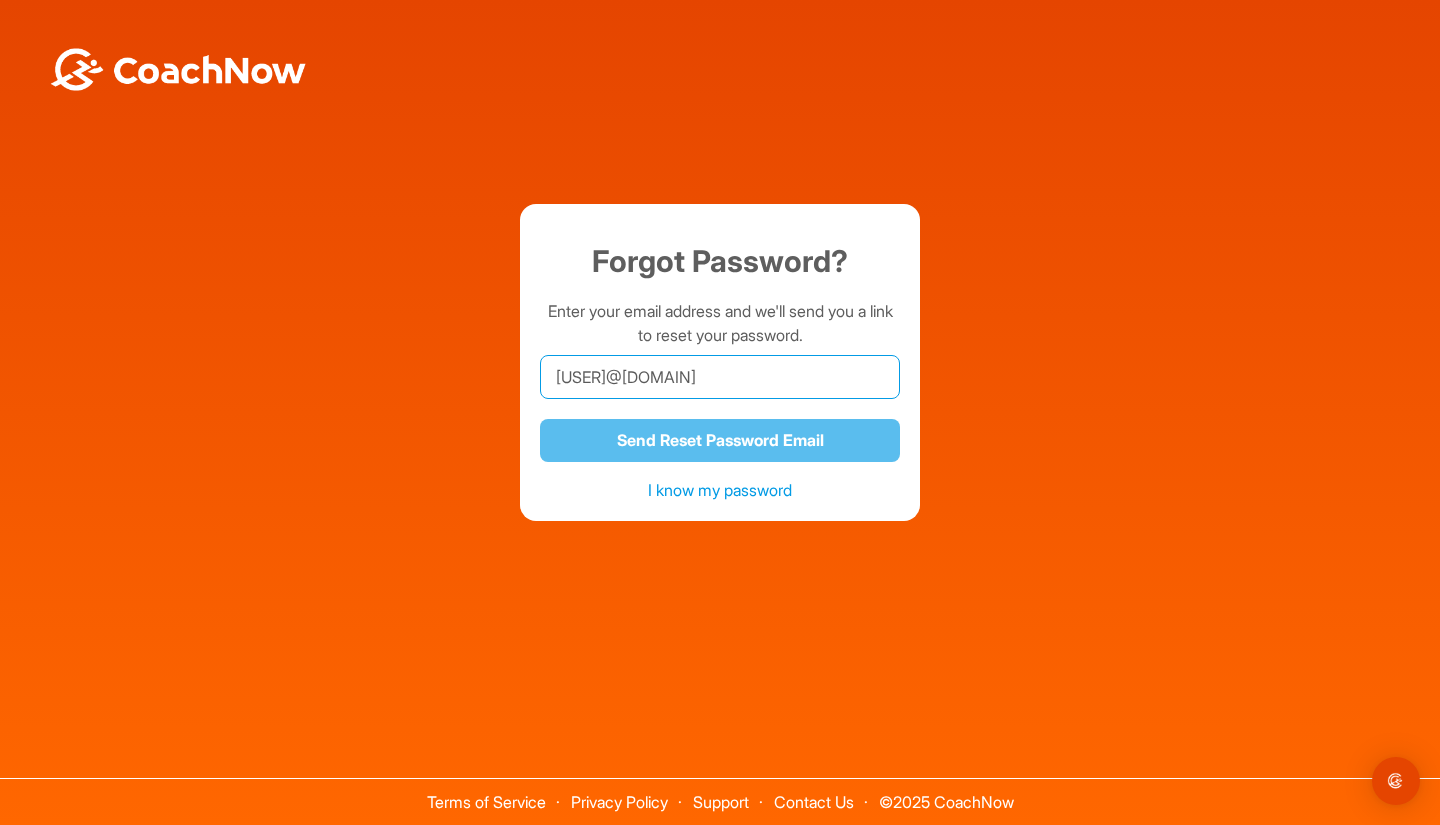 drag, startPoint x: 736, startPoint y: 367, endPoint x: 584, endPoint y: 371, distance: 152.05263 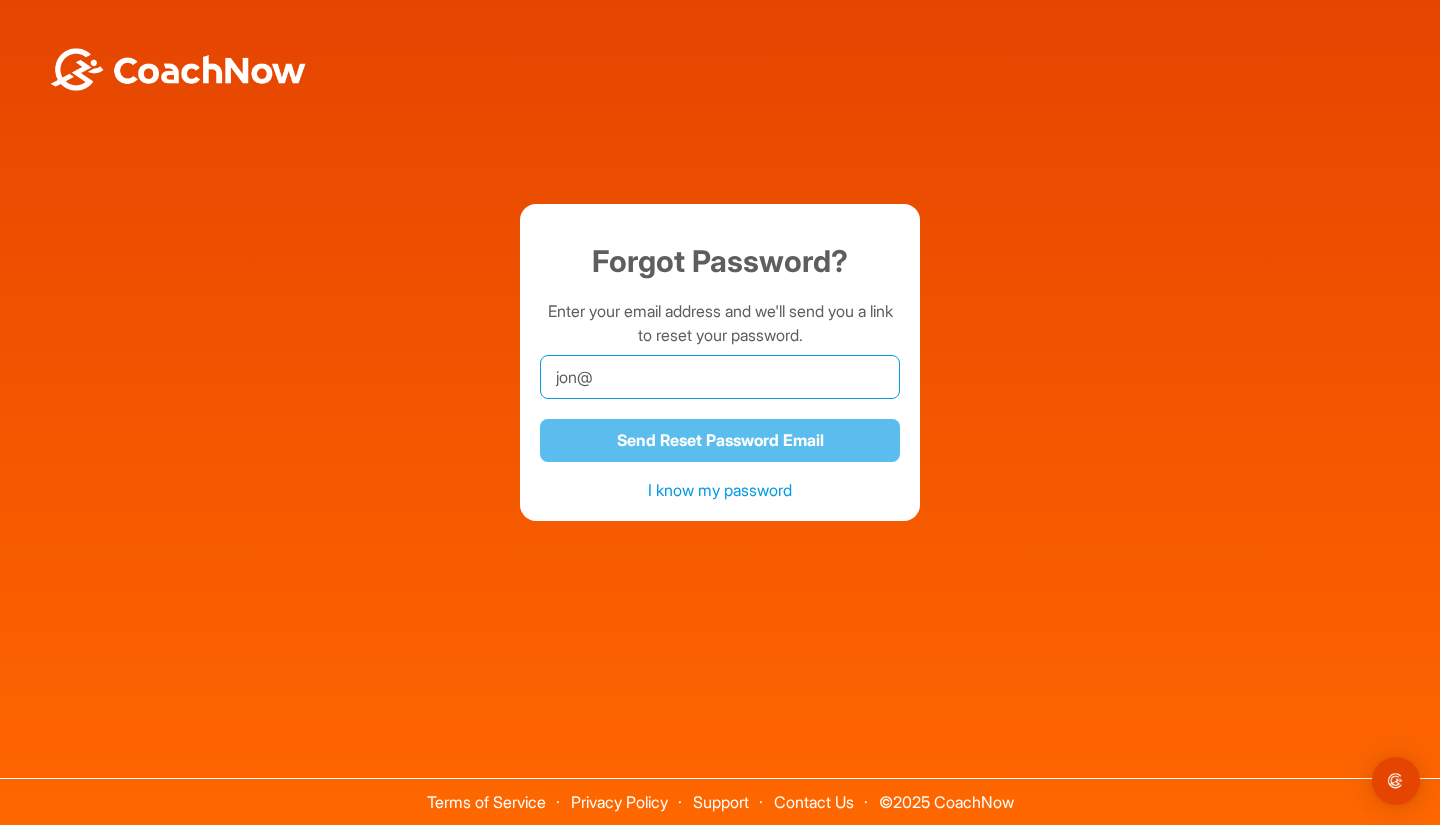 type on "jon@" 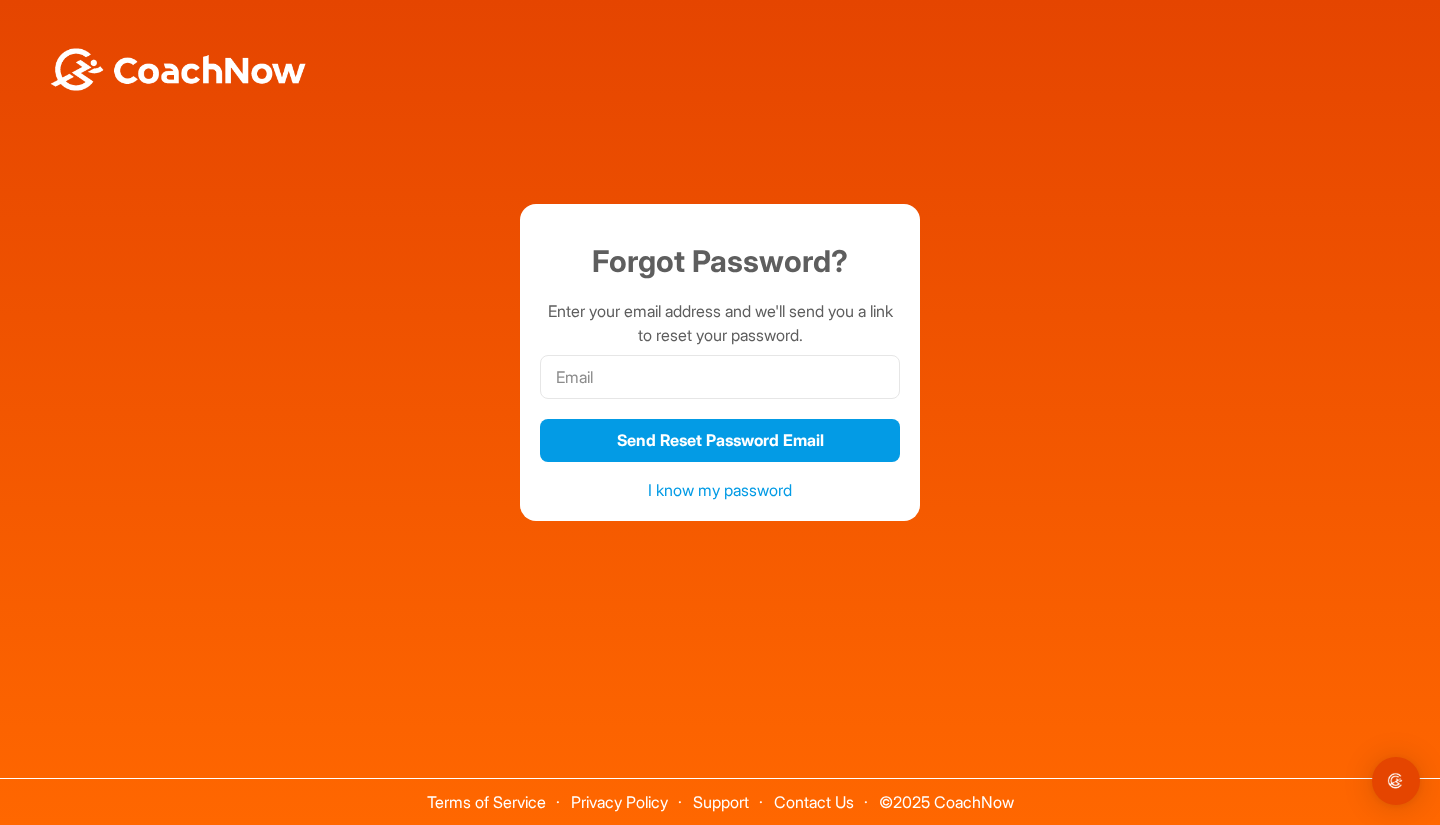 scroll, scrollTop: 0, scrollLeft: 0, axis: both 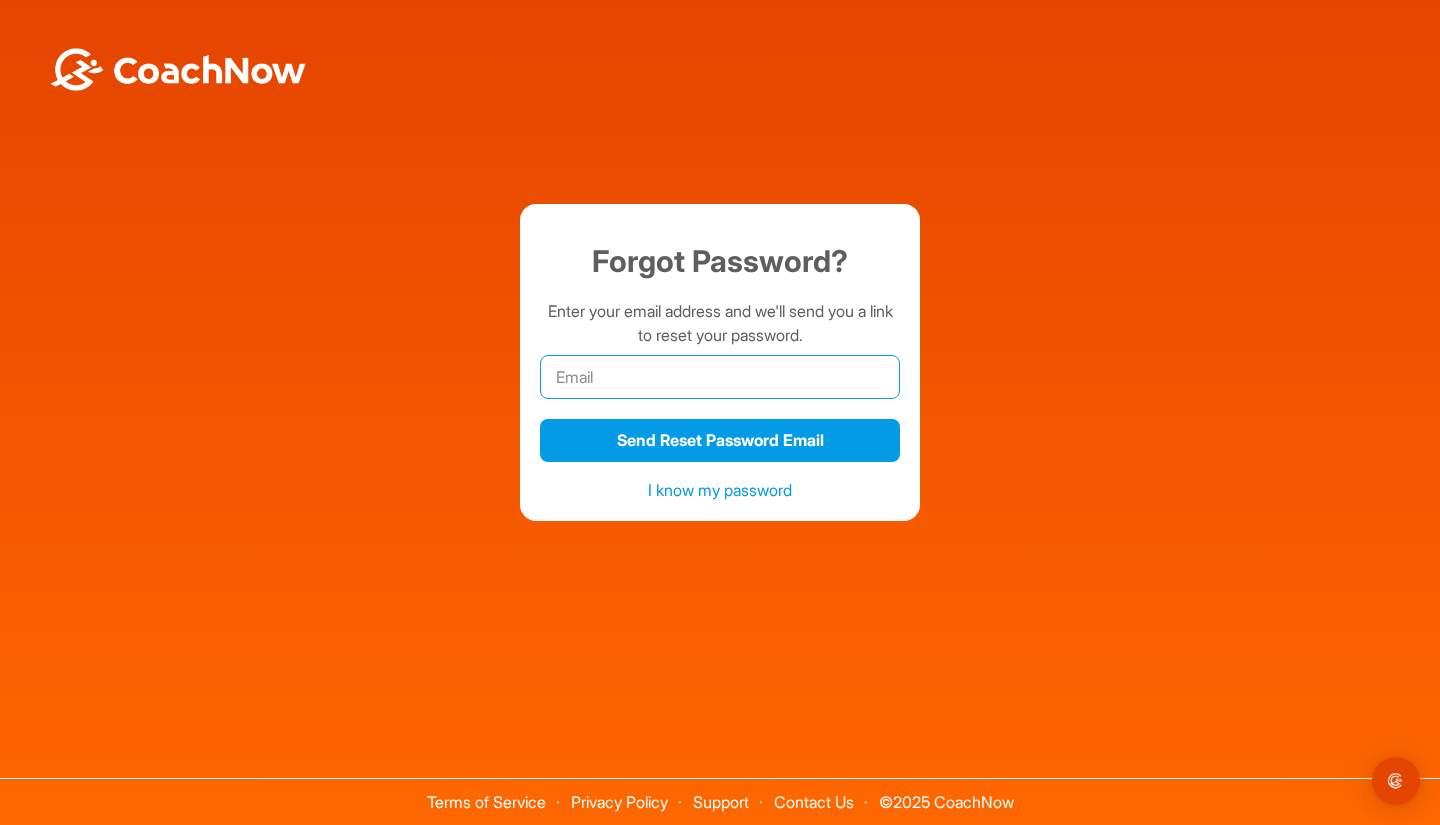 click at bounding box center [720, 377] 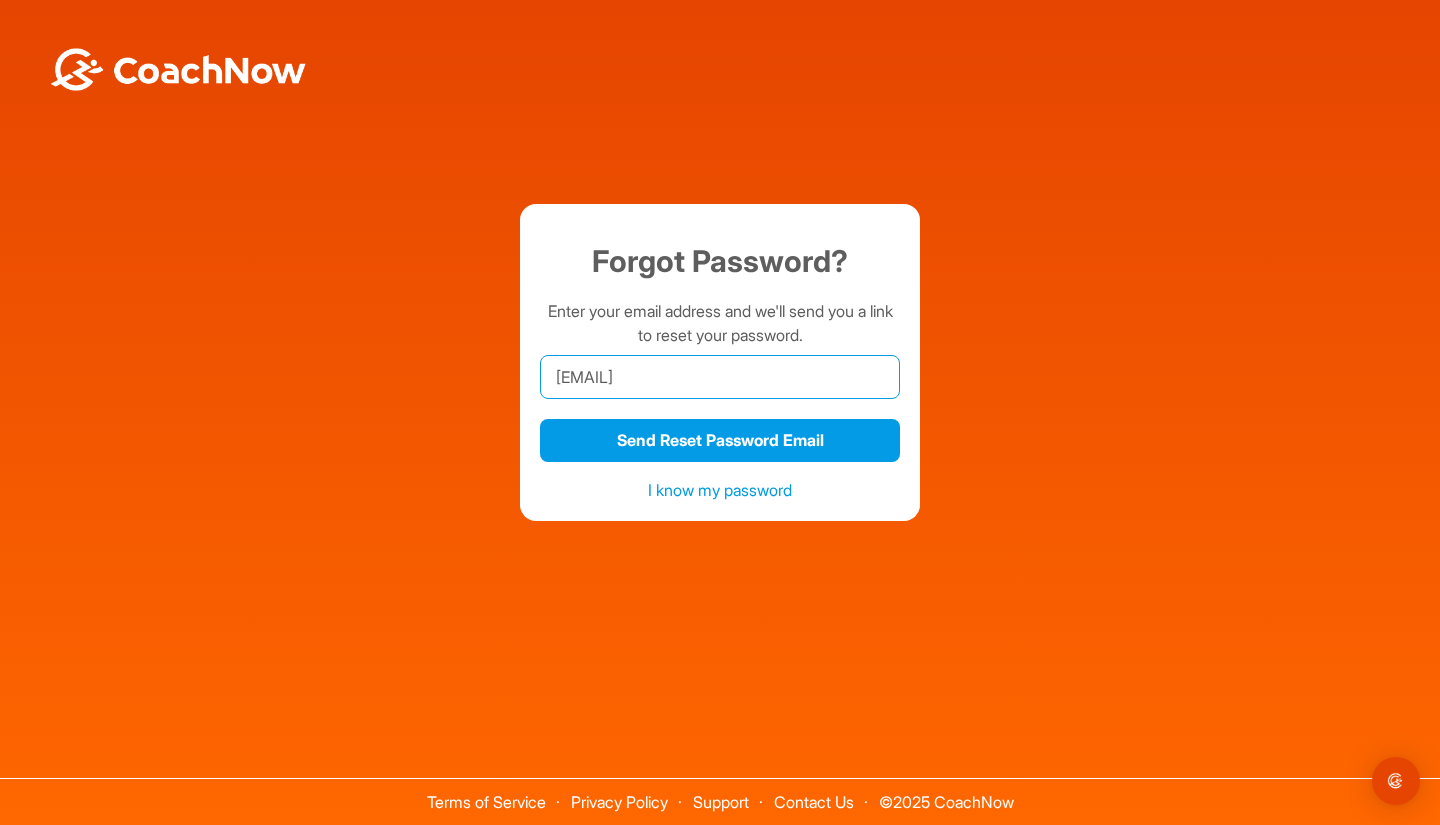 type on "[EMAIL]" 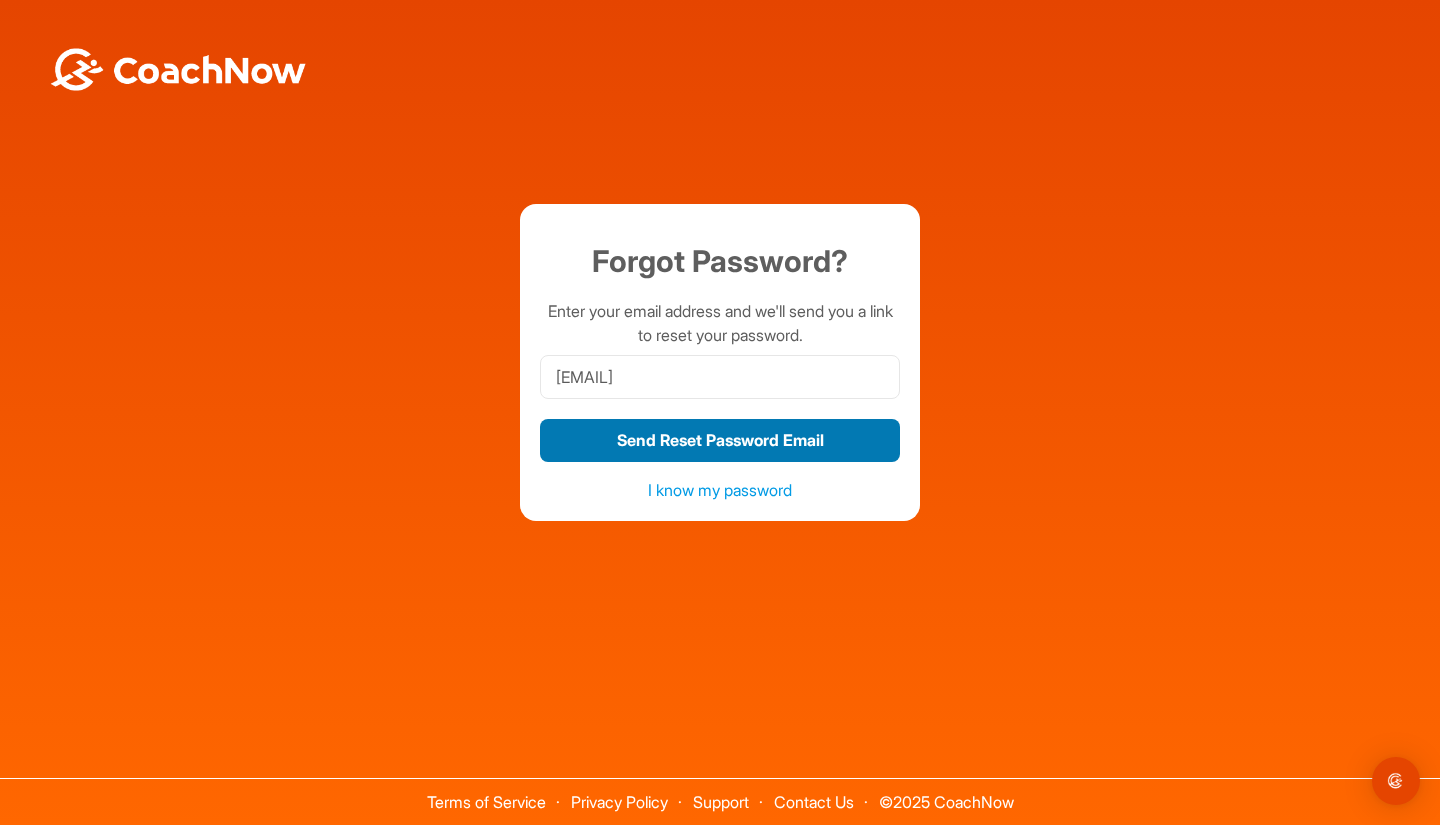 click on "Send Reset Password Email" at bounding box center [720, 440] 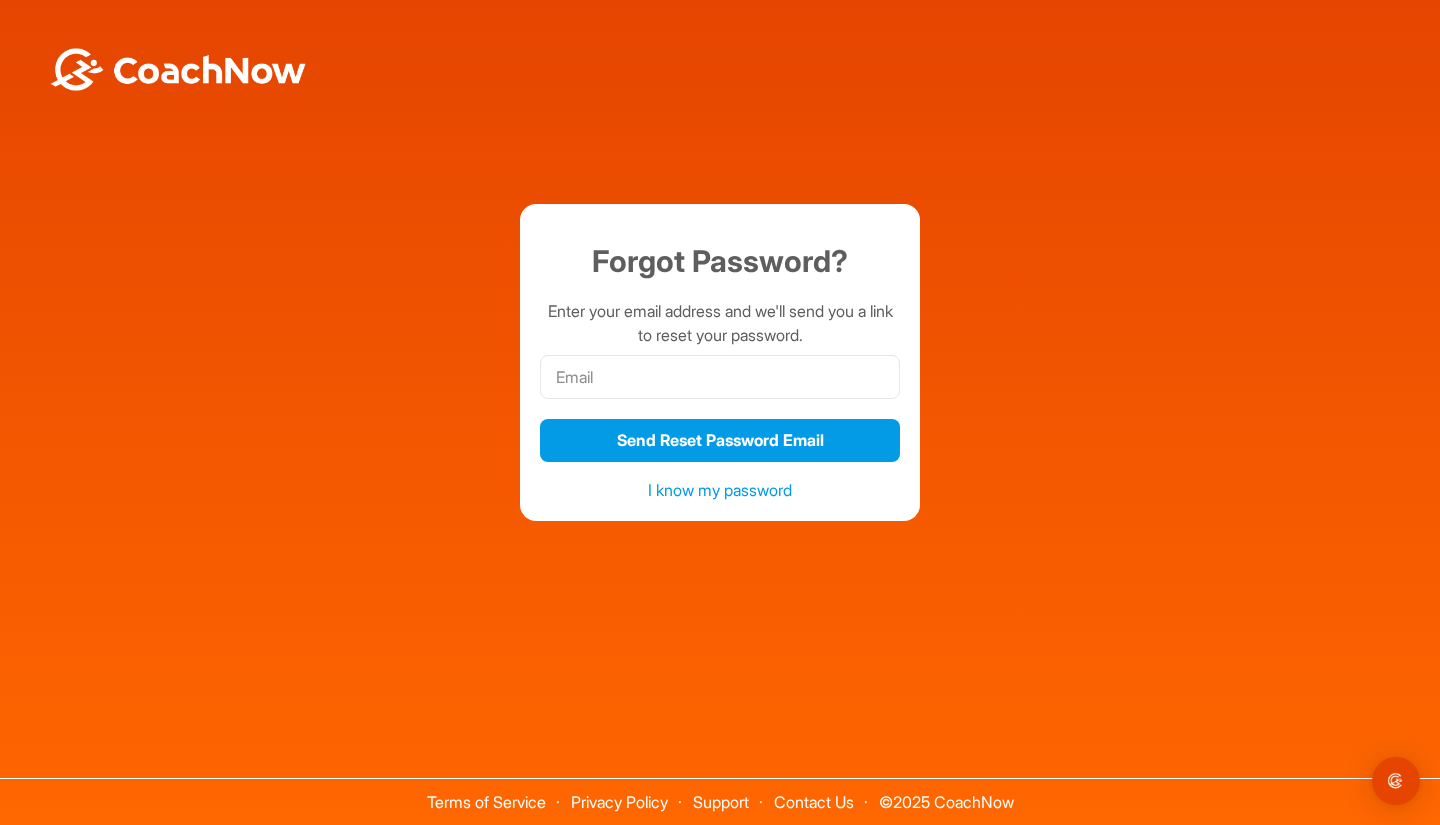 scroll, scrollTop: 0, scrollLeft: 0, axis: both 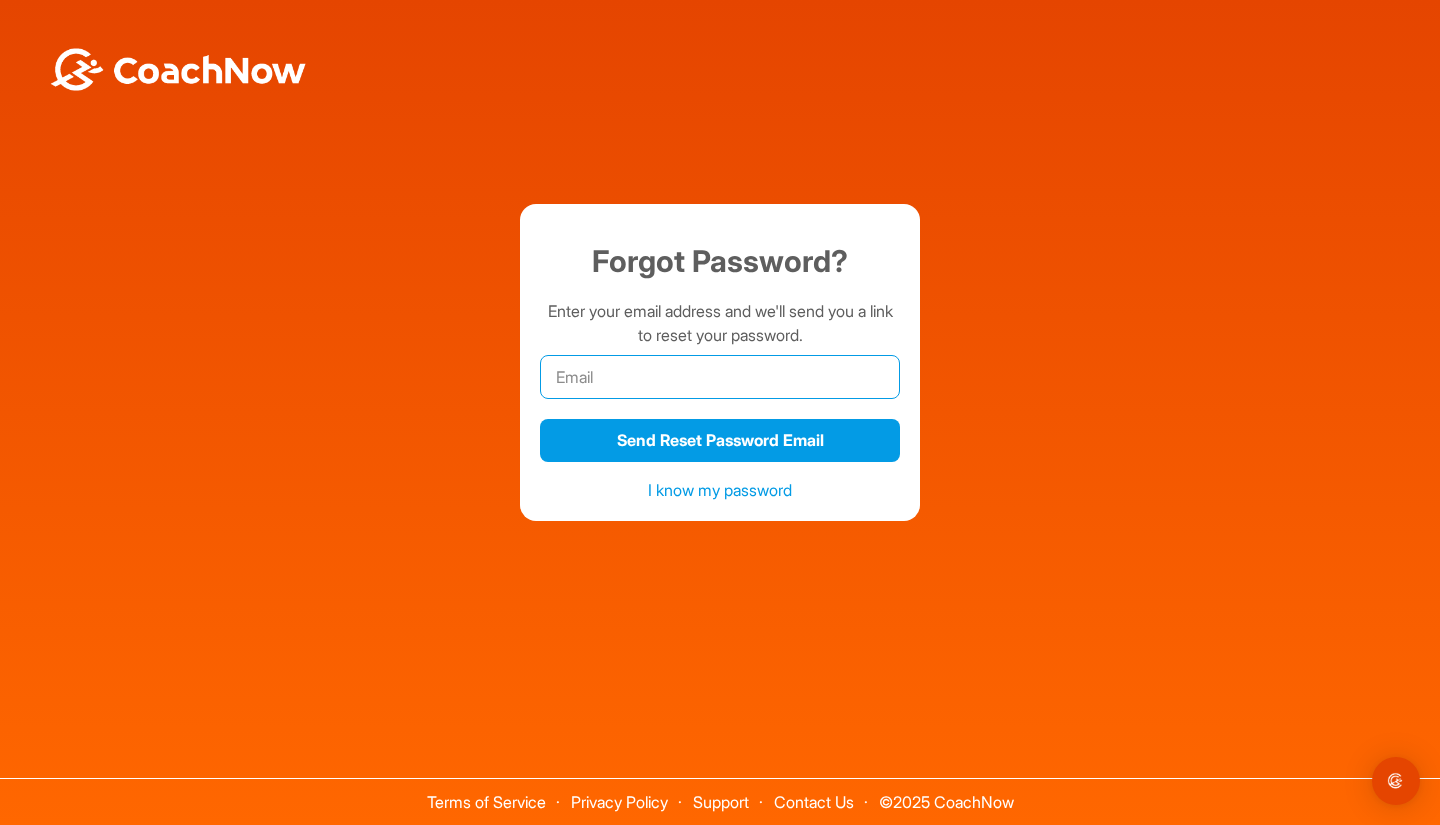 drag, startPoint x: 0, startPoint y: 0, endPoint x: 614, endPoint y: 381, distance: 722.6043 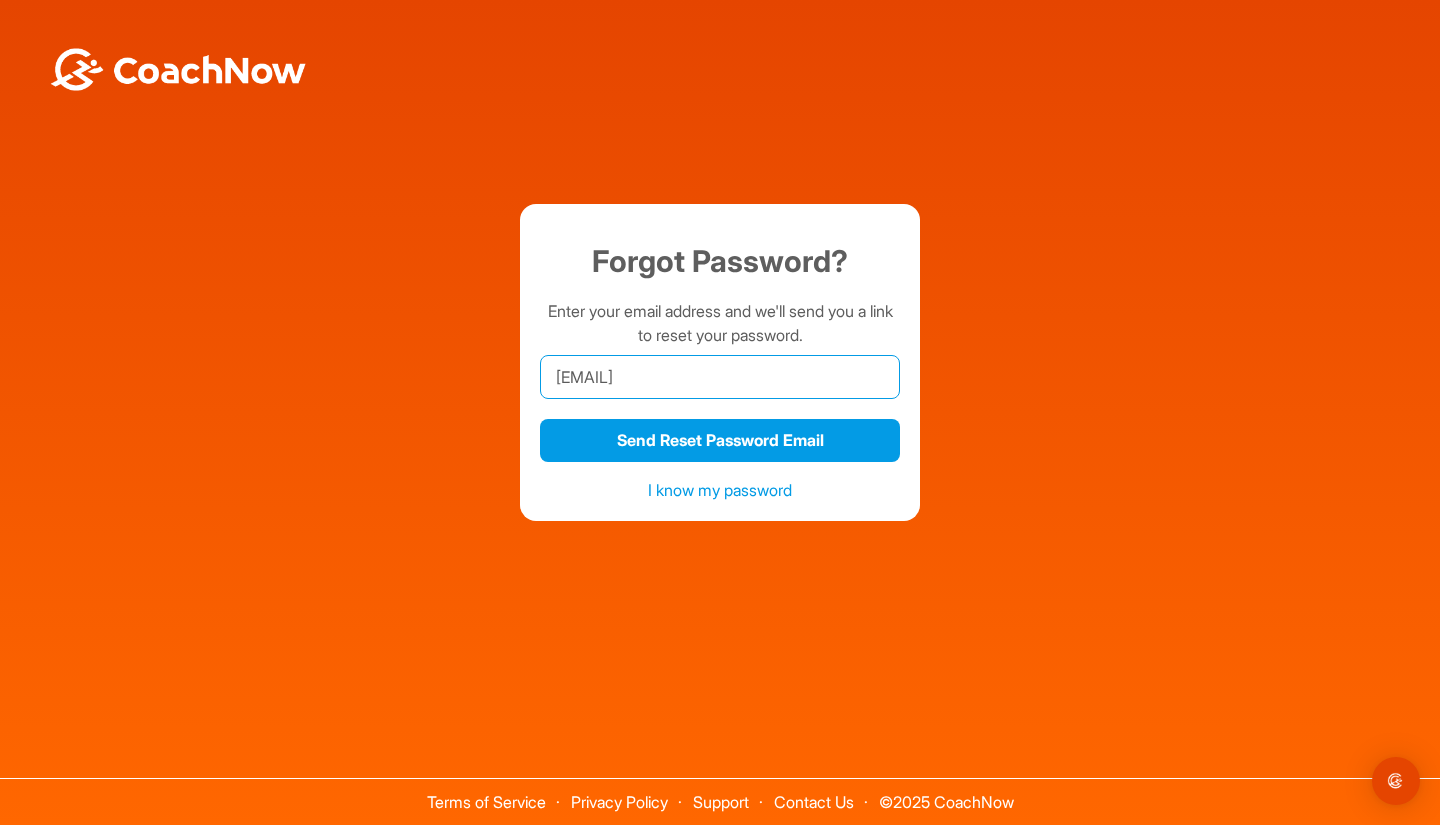 type on "[EMAIL]" 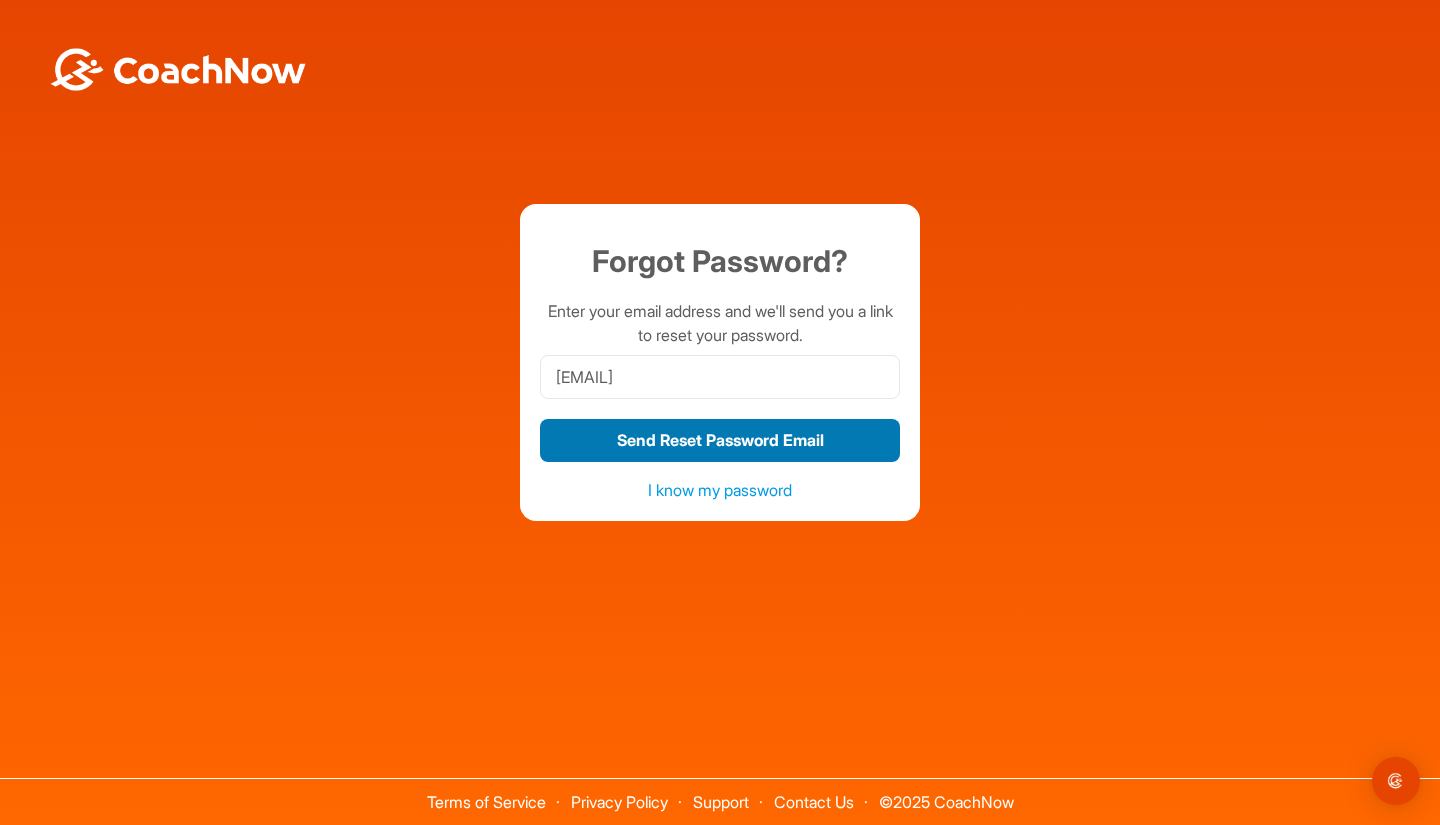 click on "Send Reset Password Email" at bounding box center (720, 440) 